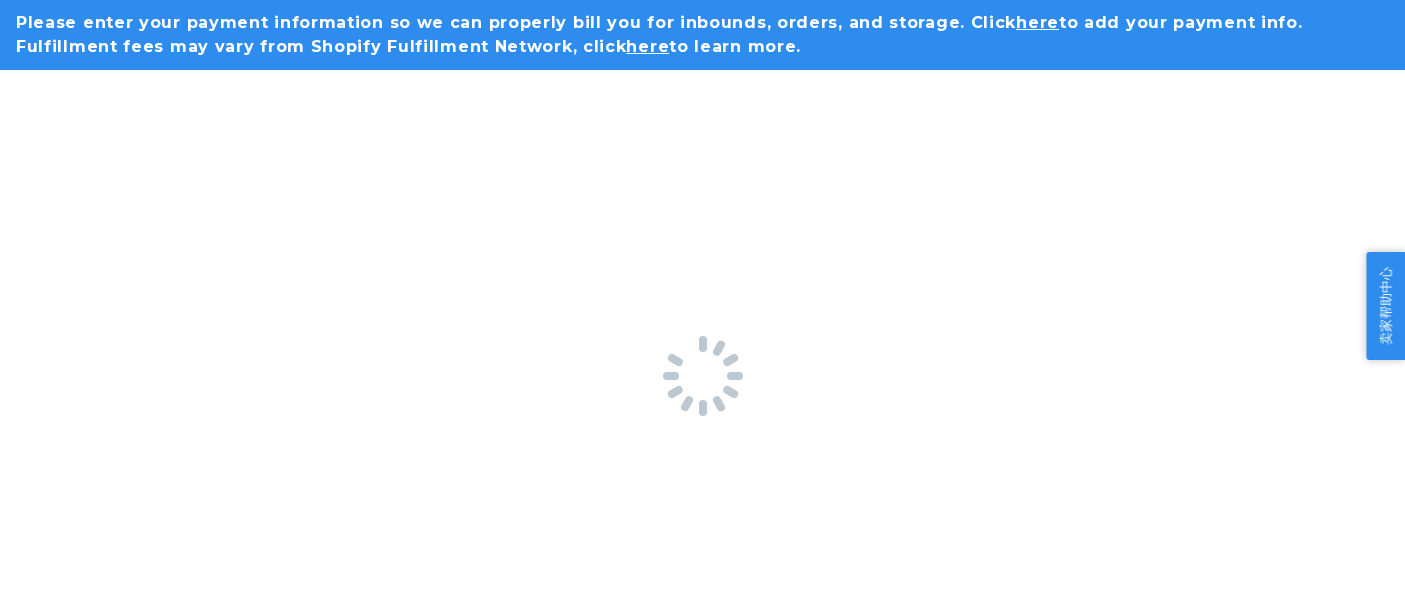 scroll, scrollTop: 0, scrollLeft: 0, axis: both 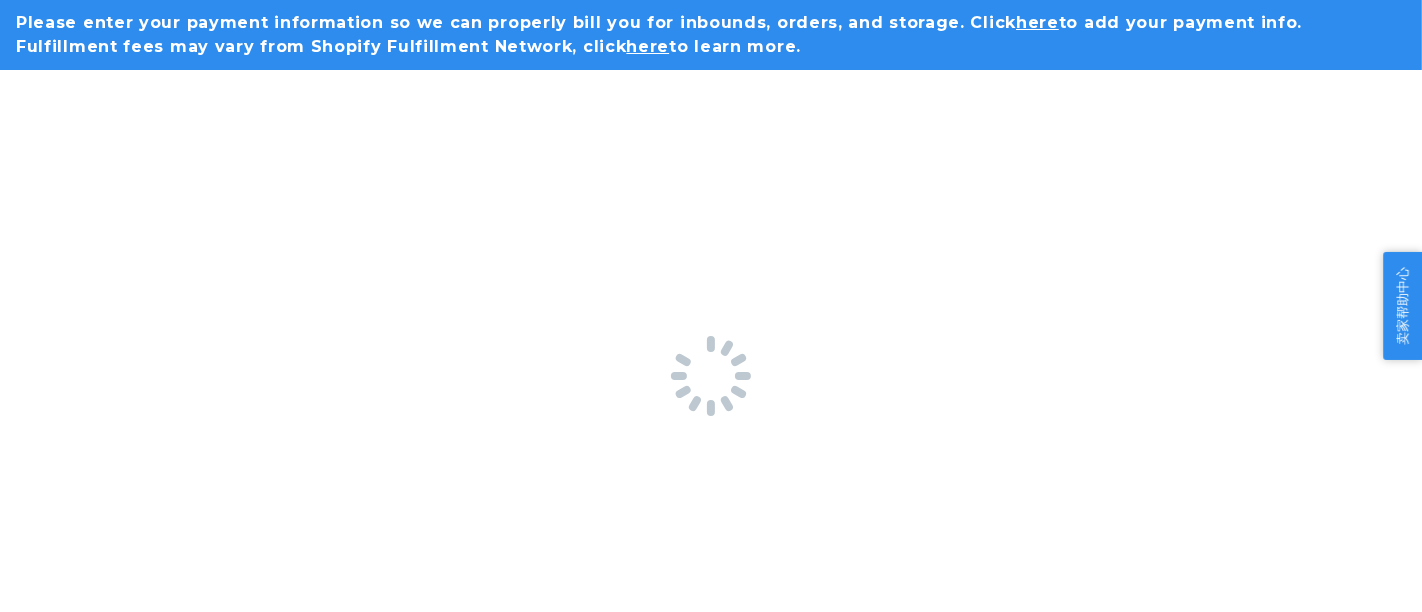 click at bounding box center [711, 376] 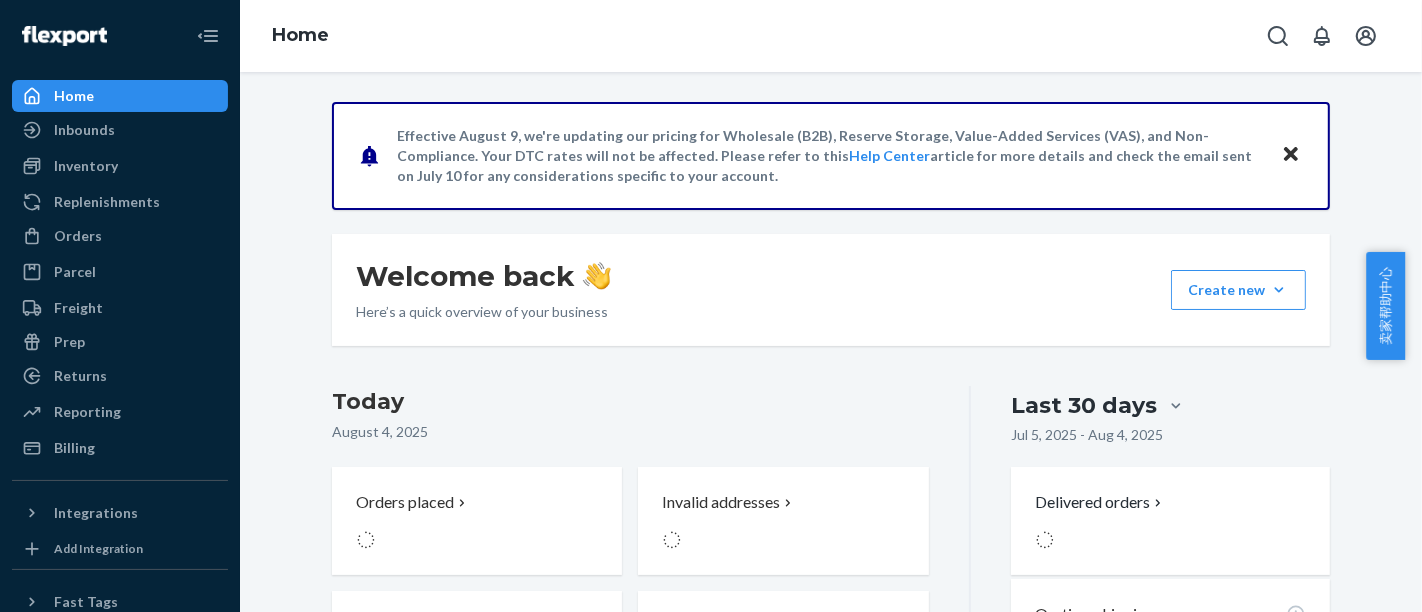 click on "Effective August 9, we're updating our pricing for Wholesale (B2B), Reserve Storage, Value-Added Services (VAS), and Non-Compliance. Your DTC rates will not be affected. Please refer to this  Help Center  article for more details and check the email sent on July 10 for any considerations specific to your account." at bounding box center [831, 156] 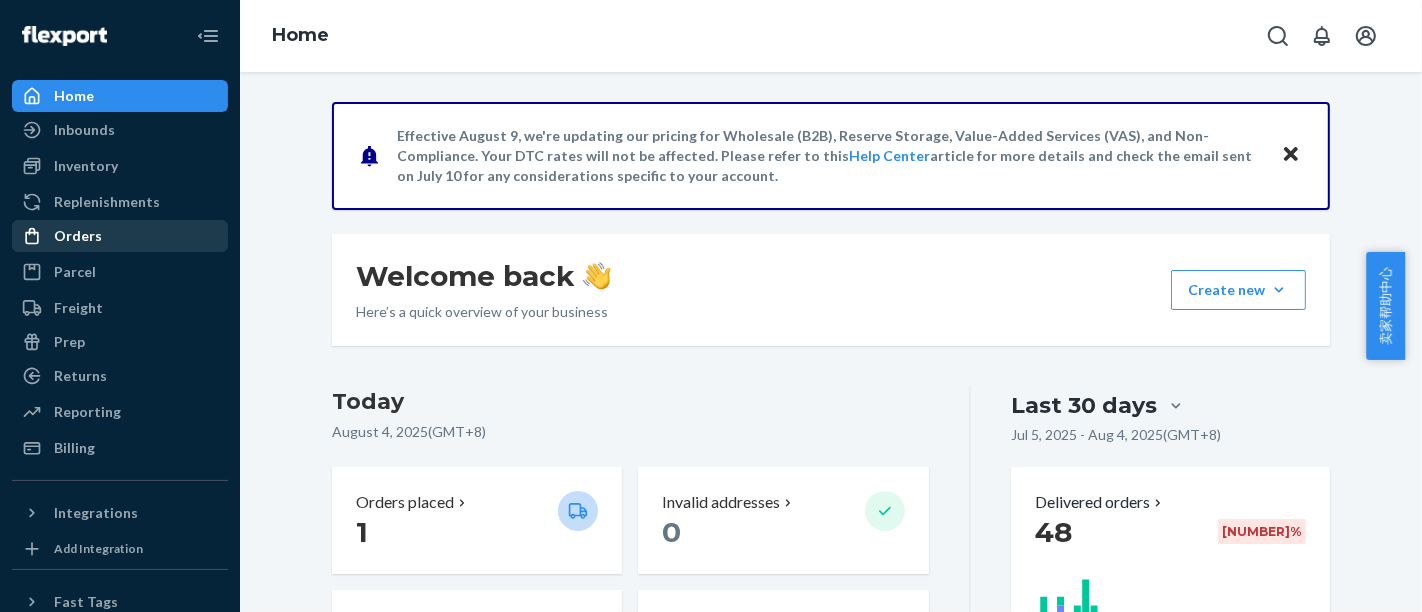 click on "Orders" at bounding box center [120, 236] 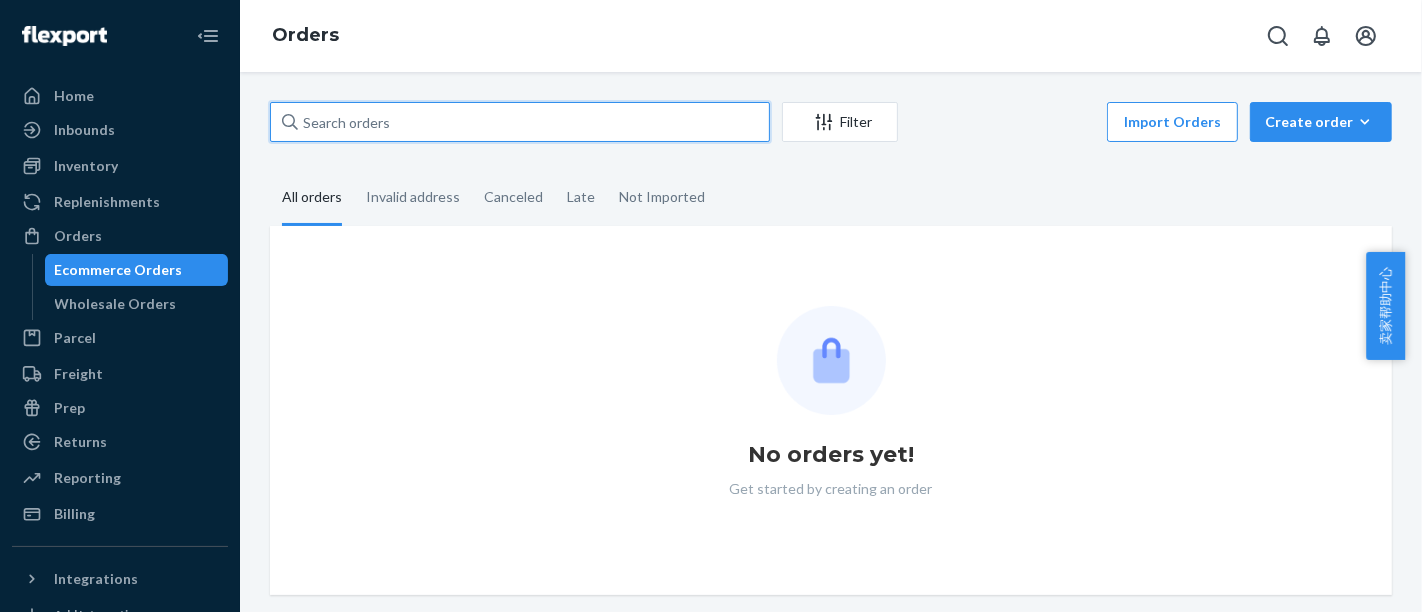 click at bounding box center (520, 122) 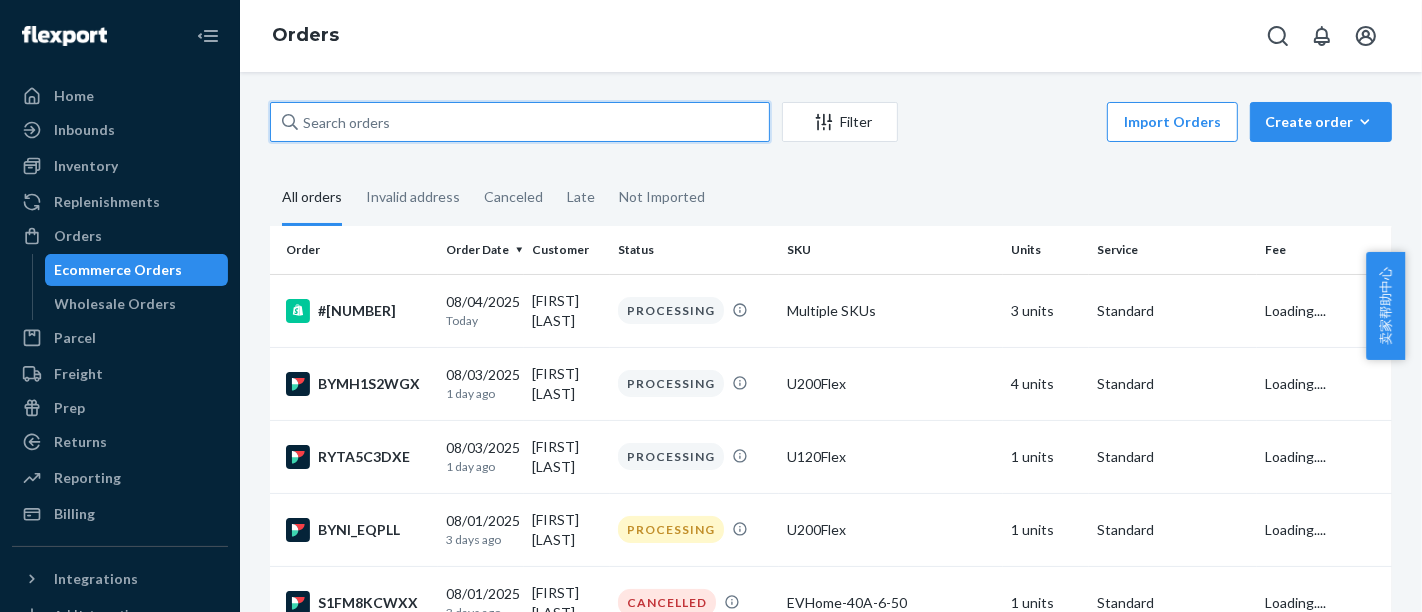 paste on "#[ALPHANUMERIC]" 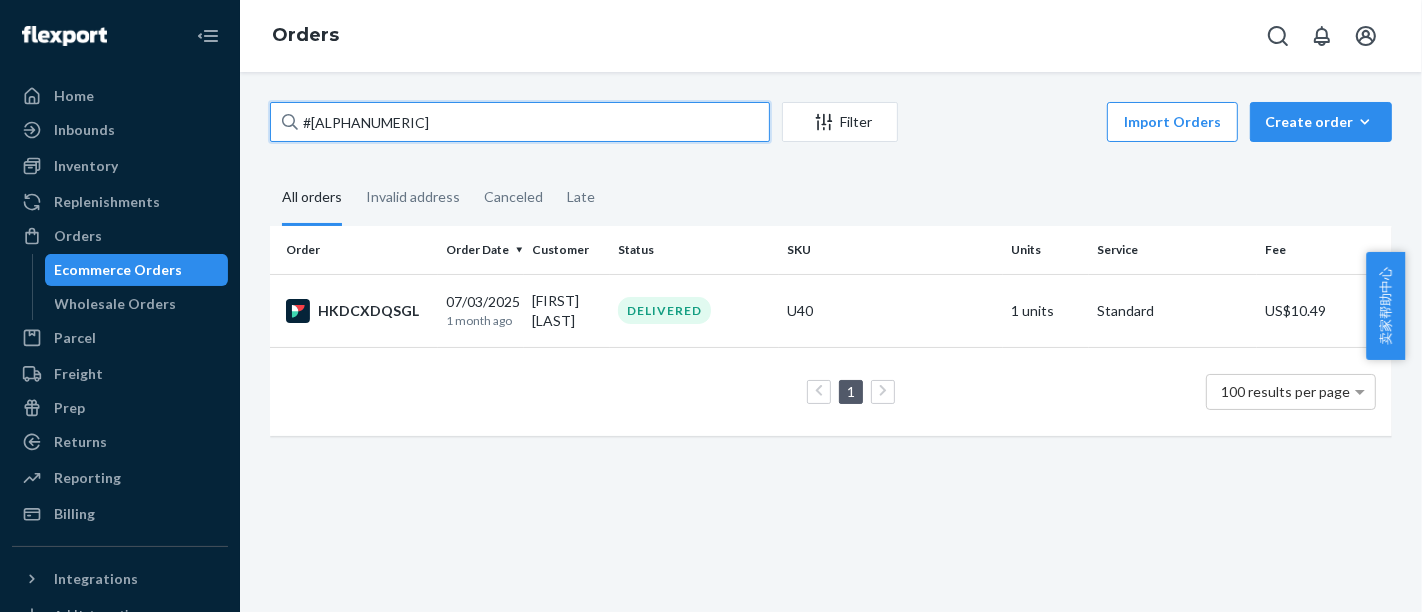 type on "#[ALPHANUMERIC]" 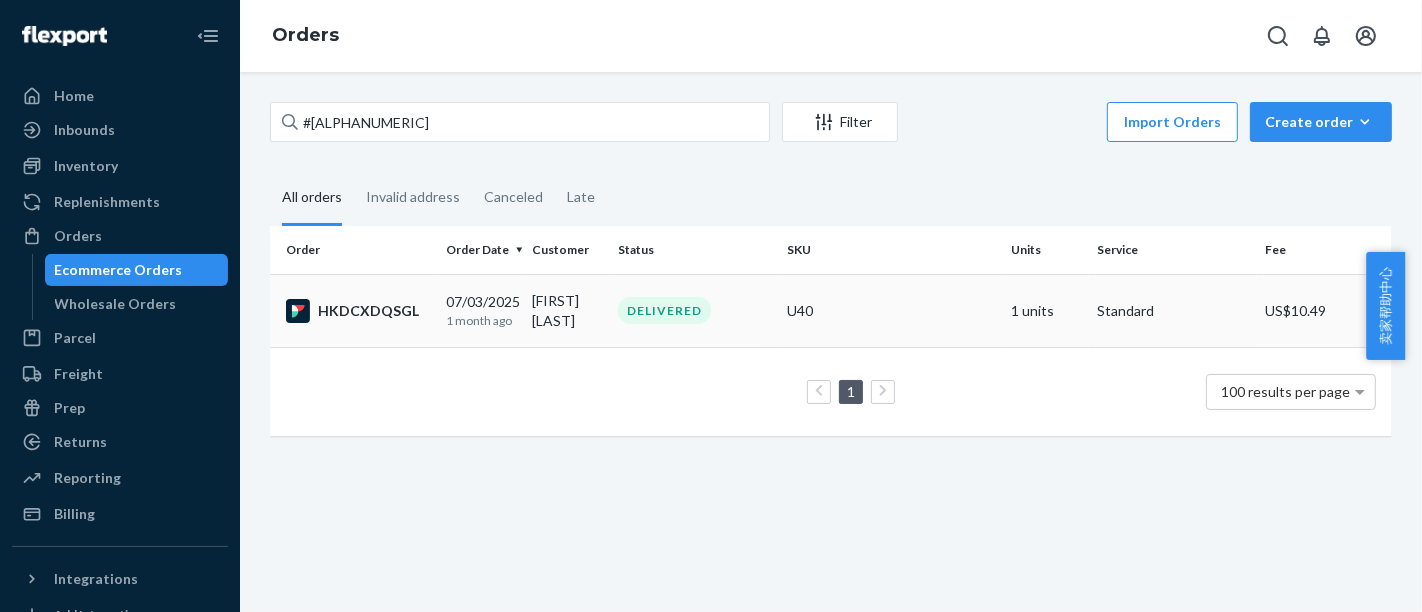 click on "HKDCXDQSGL" at bounding box center [358, 311] 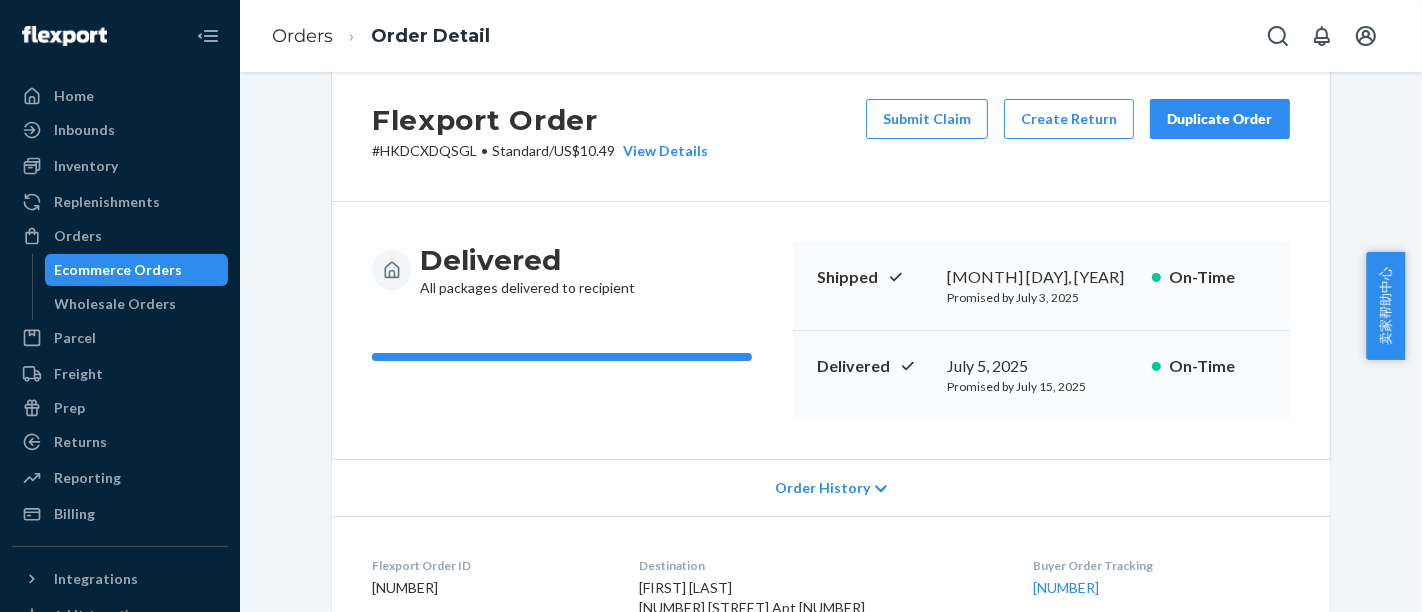 scroll, scrollTop: 710, scrollLeft: 0, axis: vertical 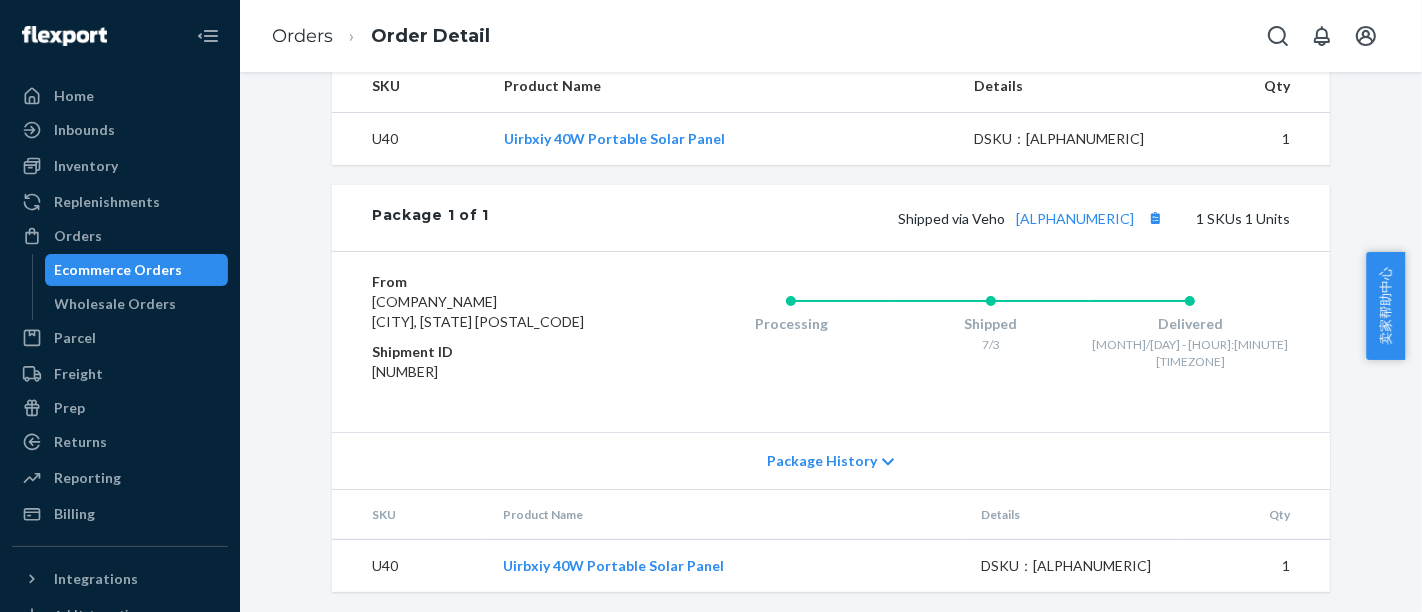 click on "Package History" at bounding box center [822, 461] 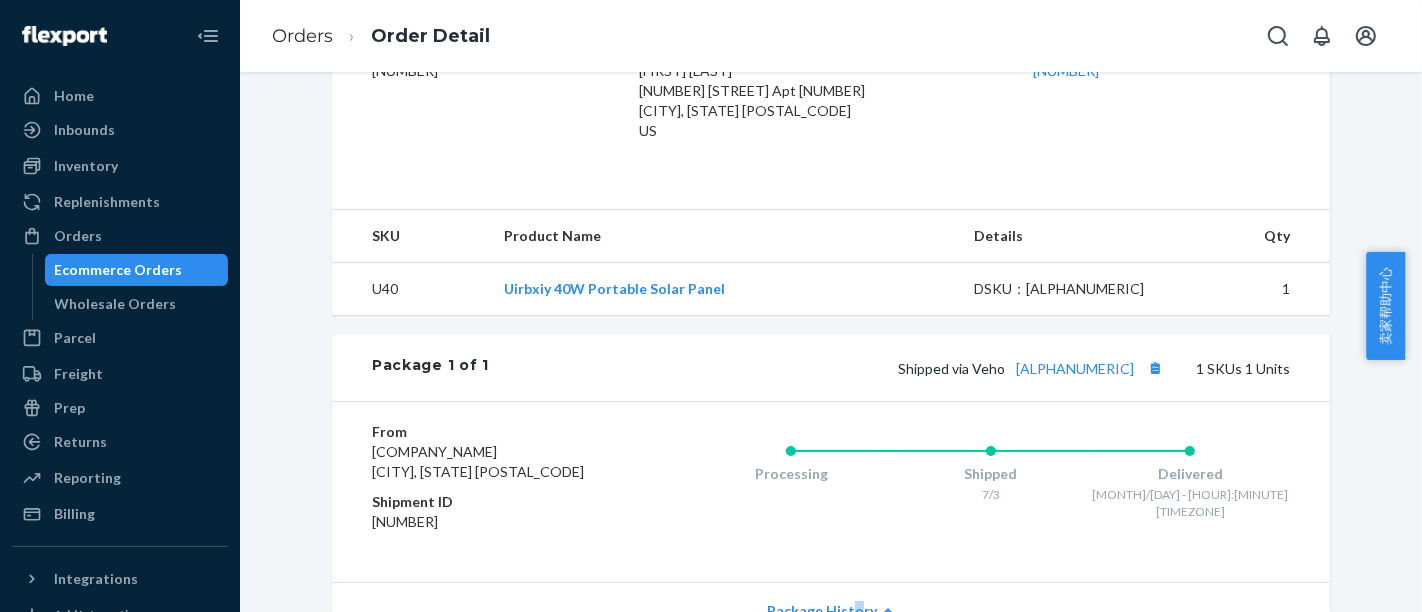 scroll, scrollTop: 680, scrollLeft: 0, axis: vertical 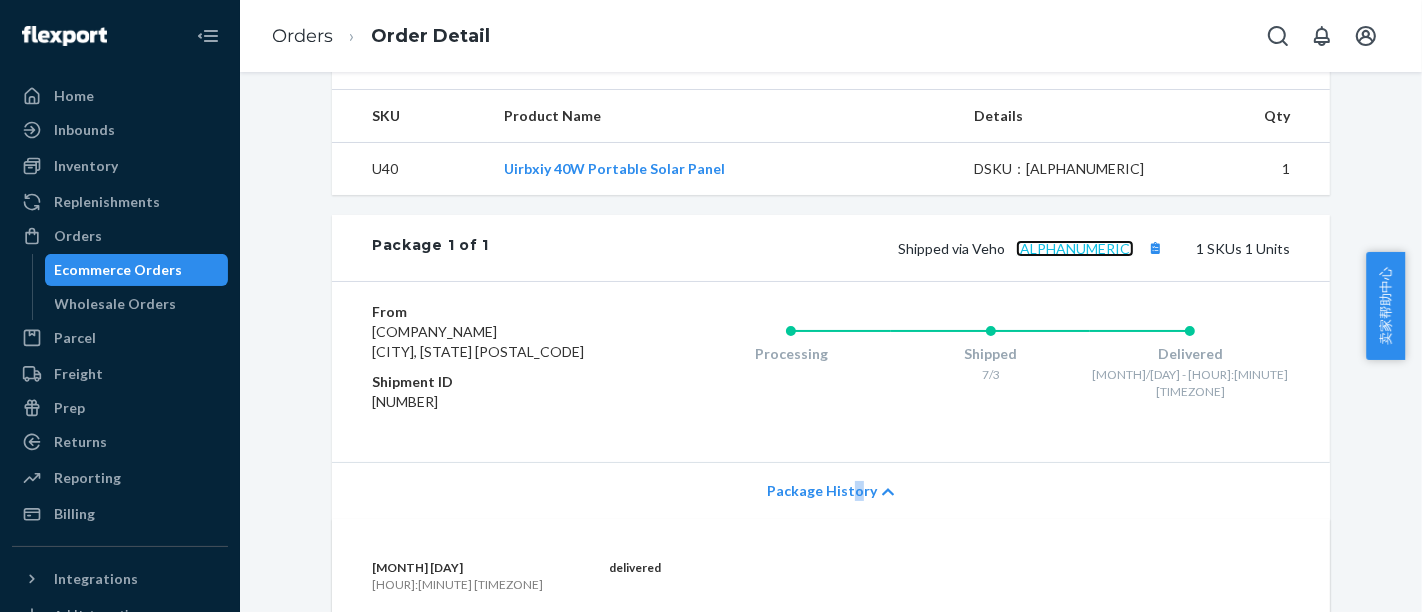 click on "[ALPHANUMERIC]" at bounding box center (1075, 248) 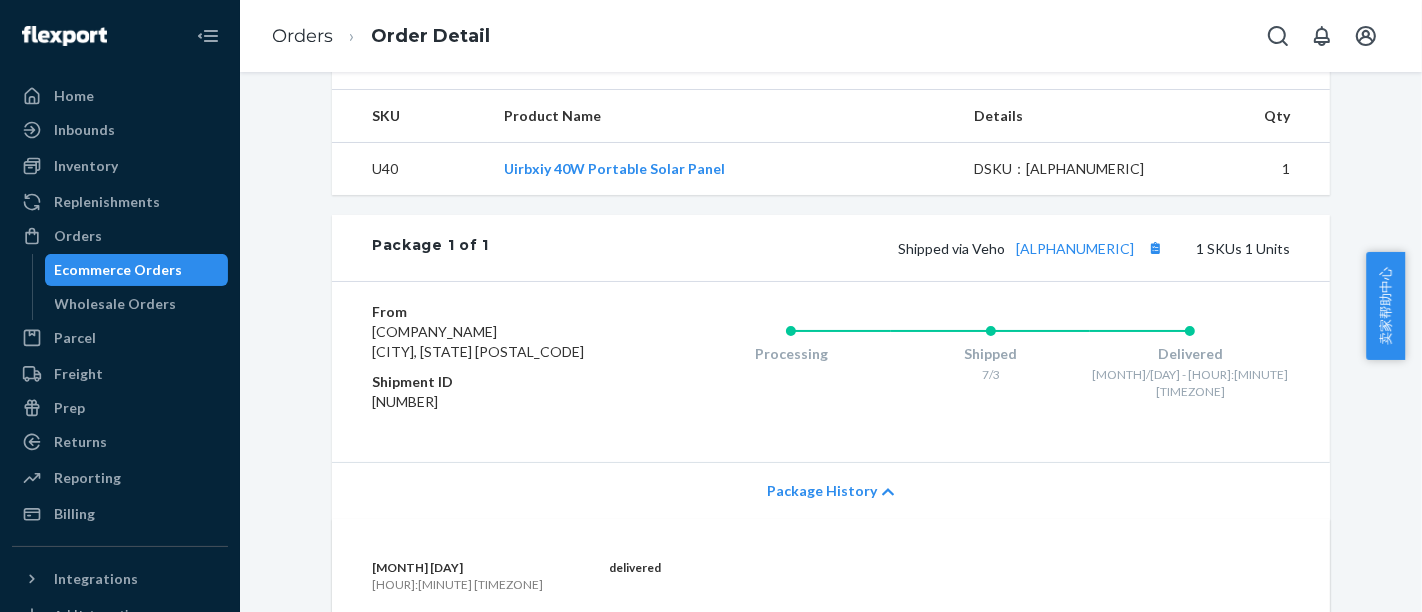 click on "Processing Shipped [MONTH]/[DAY] Delivered [MONTH]/[DAY] -[HOUR]:[MINUTE] [TIMEZONE]" at bounding box center [950, 372] 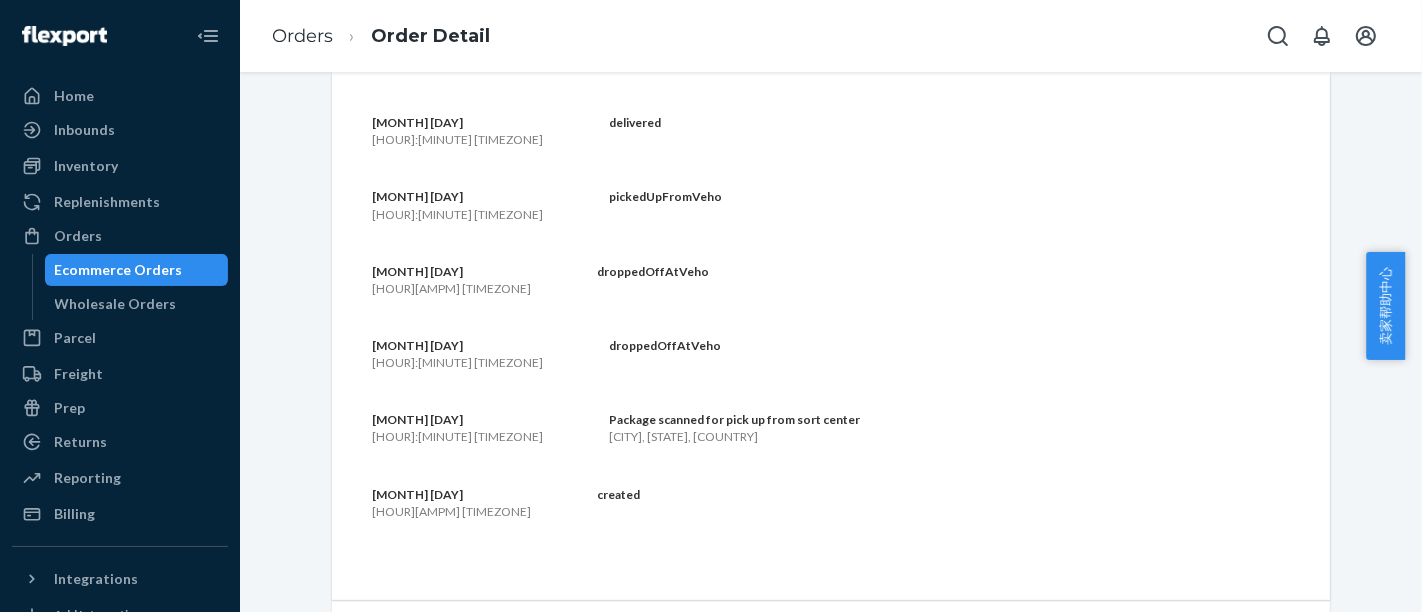 scroll, scrollTop: 1071, scrollLeft: 0, axis: vertical 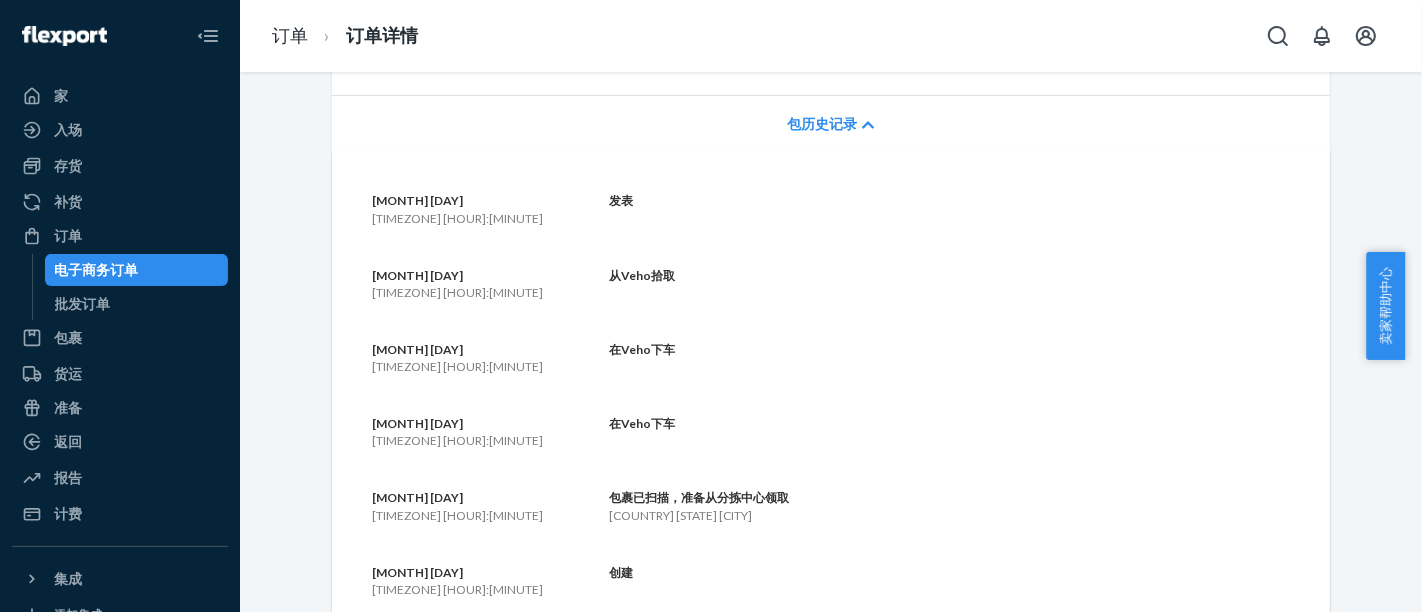 click on "[MONTH] [DAY] [DAY_OF_WEEK] [TIMEZONE] [TIMEZONE] [MONTH] [DAY] [TIMEZONE] [TIMEZONE] [MONTH] [DAY] [TIMEZONE] [TIMEZONE] [MONTH] [DAY] [TIMEZONE] [TIMEZONE] [MONTH] [DAY] [TIMEZONE] [TIMEZONE] [CITY], [STATE] [POSTAL_CODE] [MONTH] [DAY] [TIMEZONE]" at bounding box center [831, 415] 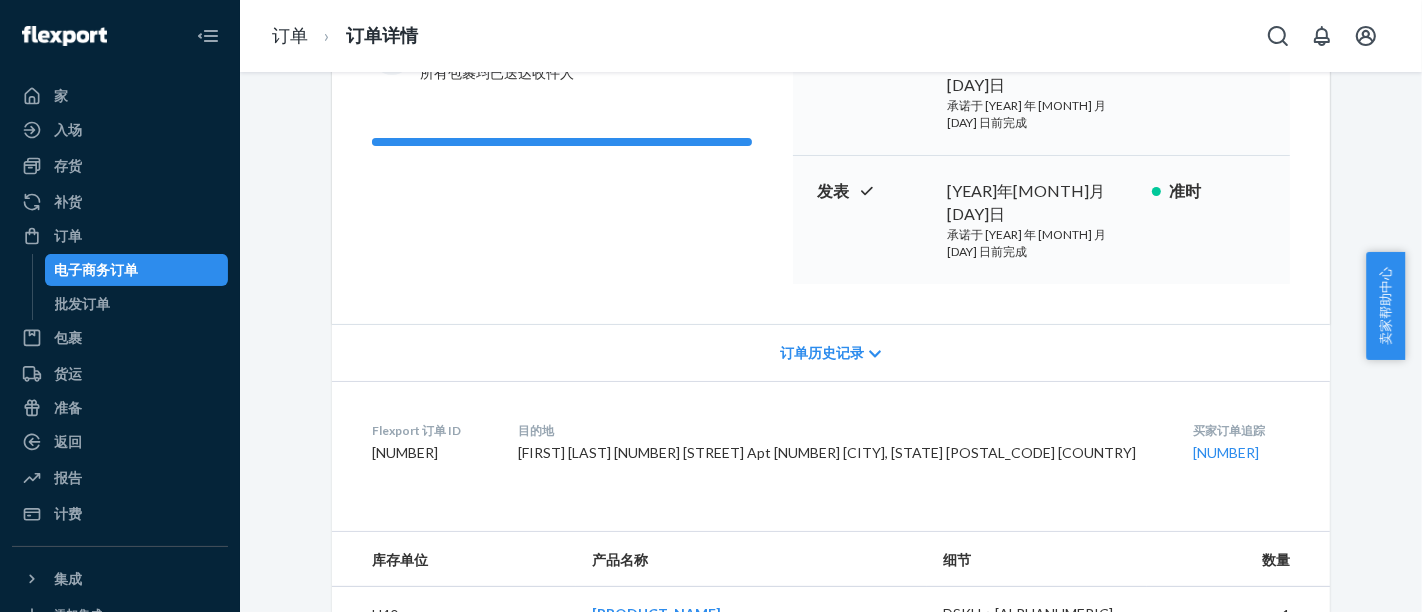 scroll, scrollTop: 71, scrollLeft: 0, axis: vertical 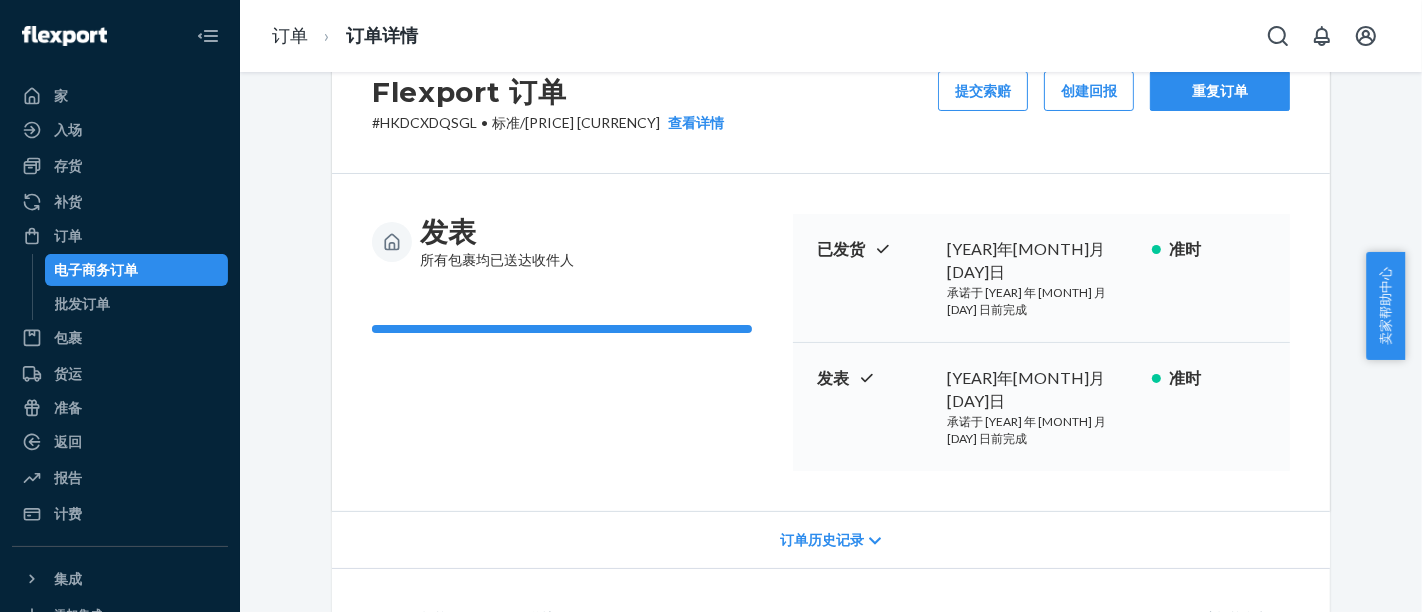 click 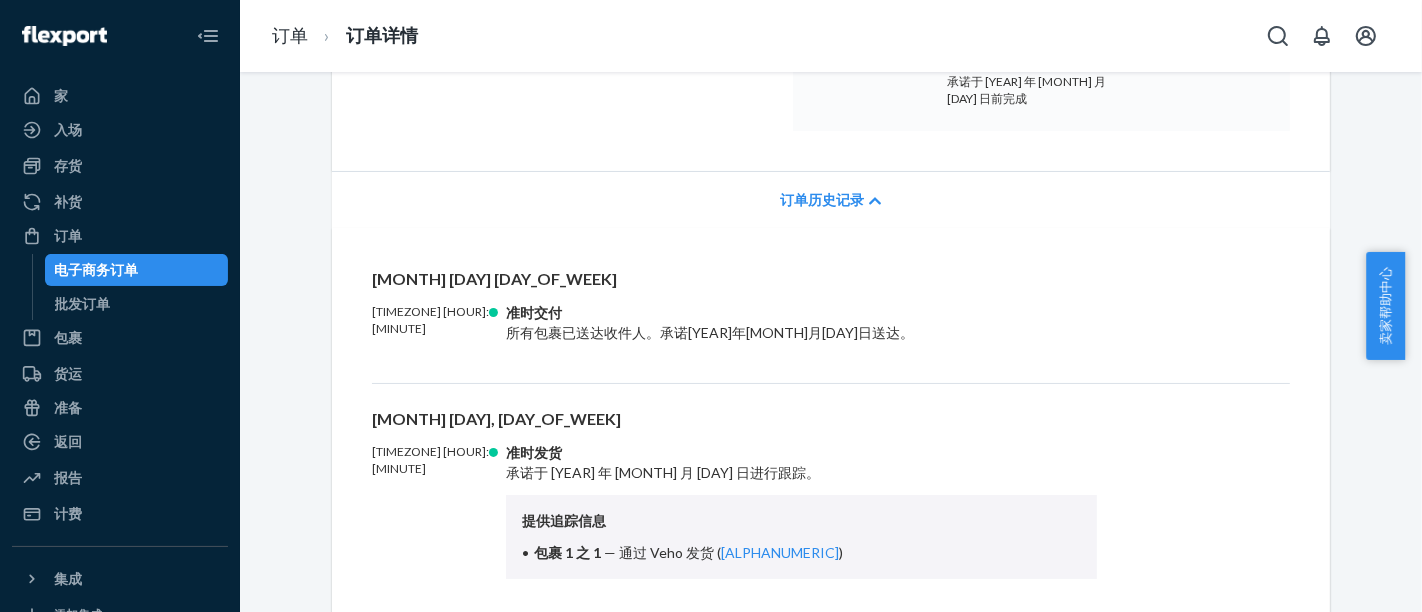 scroll, scrollTop: 294, scrollLeft: 0, axis: vertical 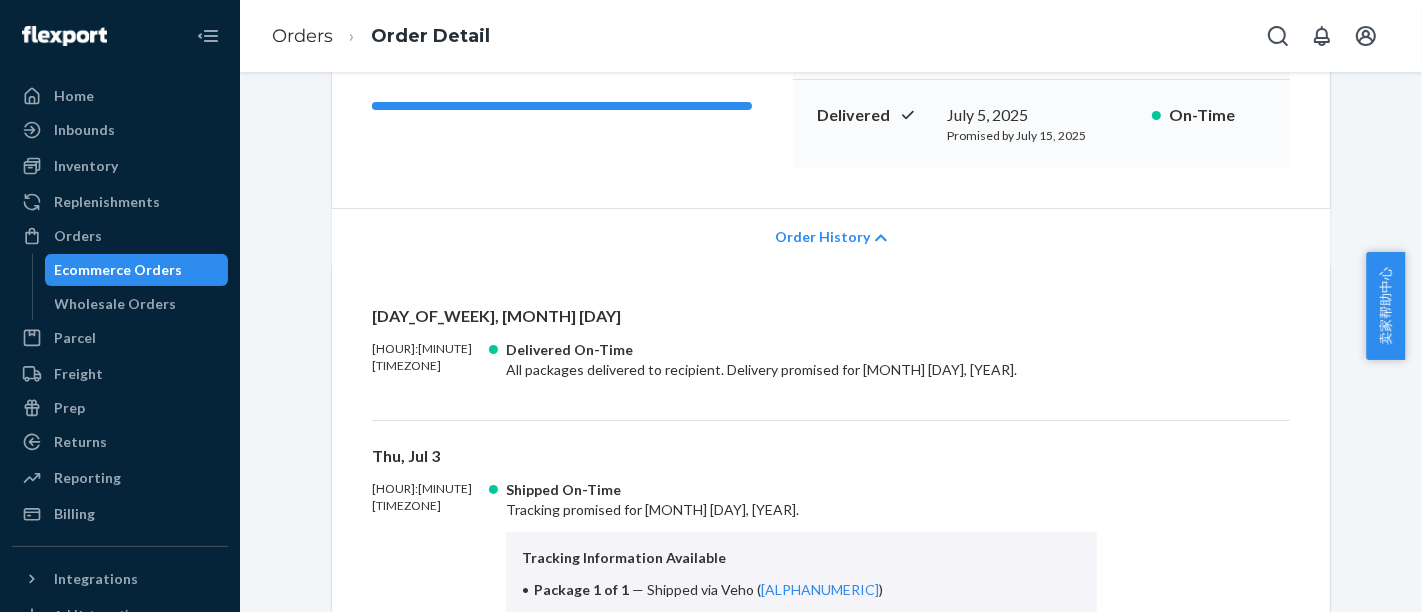 click on "Order History" at bounding box center [831, 236] 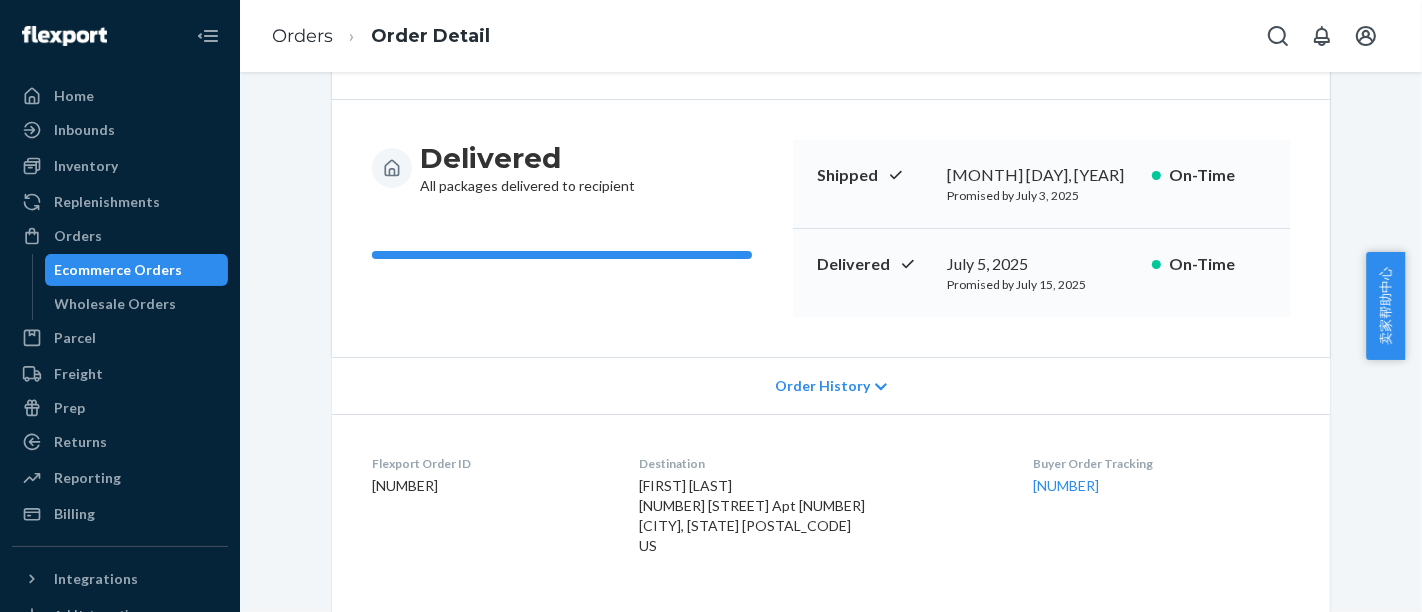 scroll, scrollTop: 111, scrollLeft: 0, axis: vertical 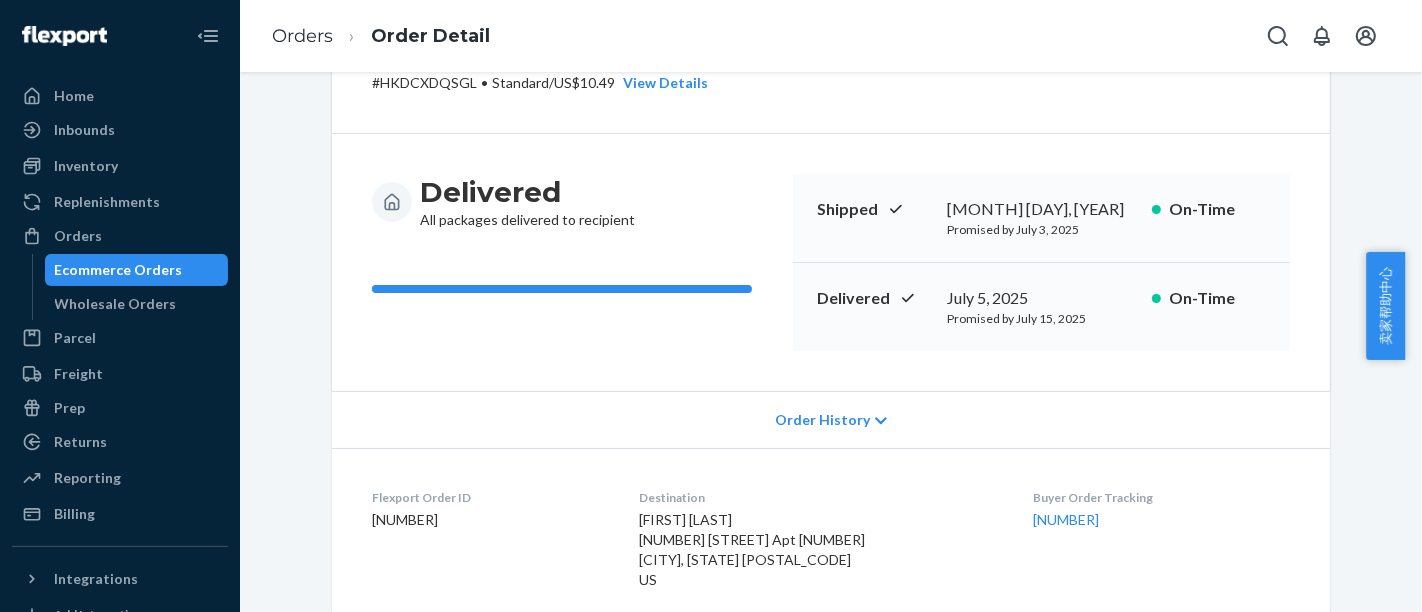 click on "Order History" at bounding box center [831, 419] 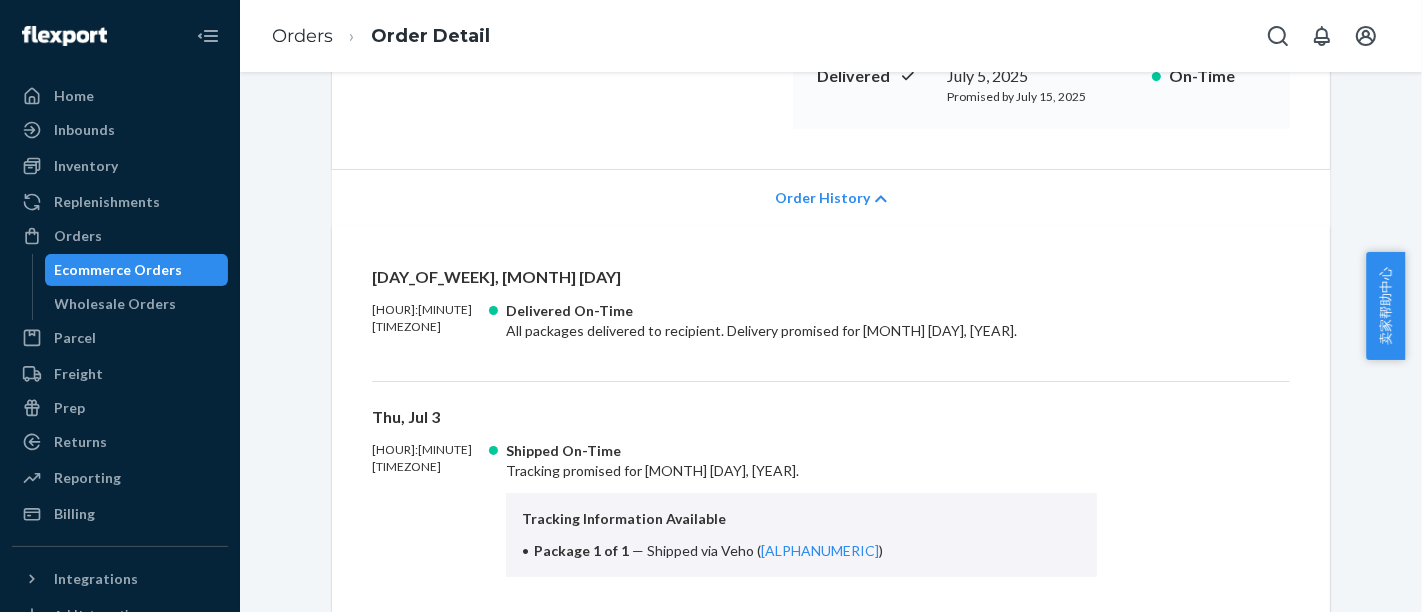 scroll, scrollTop: 444, scrollLeft: 0, axis: vertical 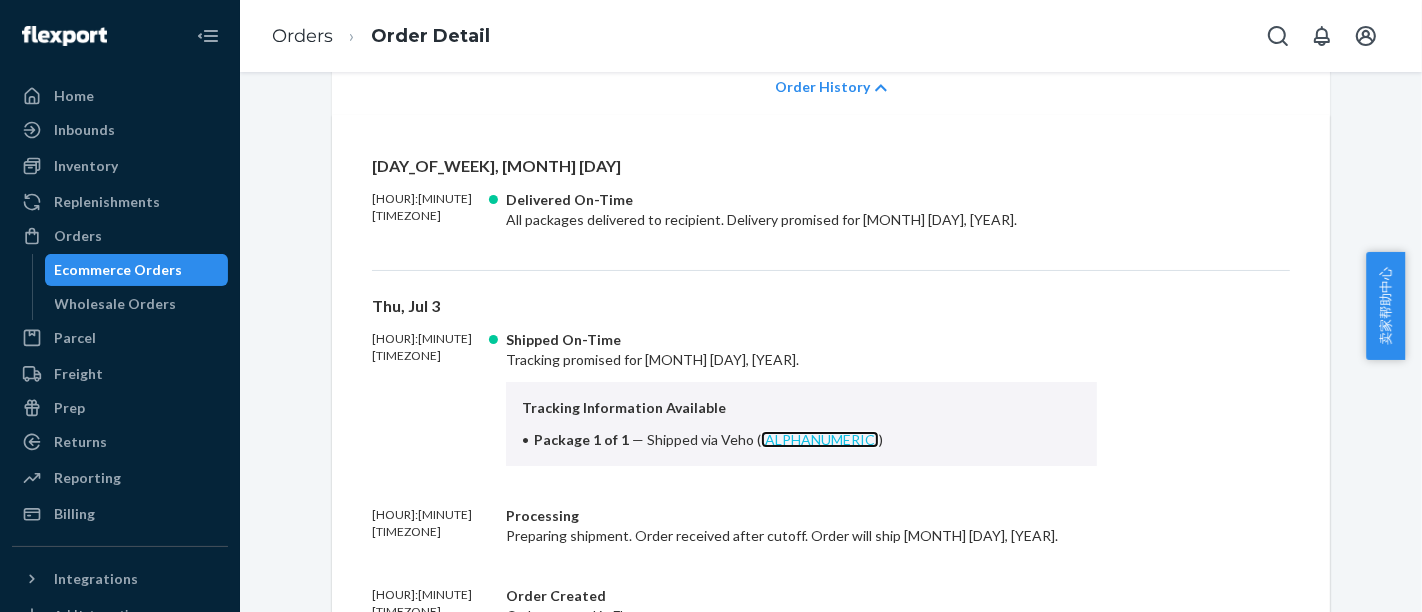 click on "[ALPHANUMERIC]" at bounding box center (820, 439) 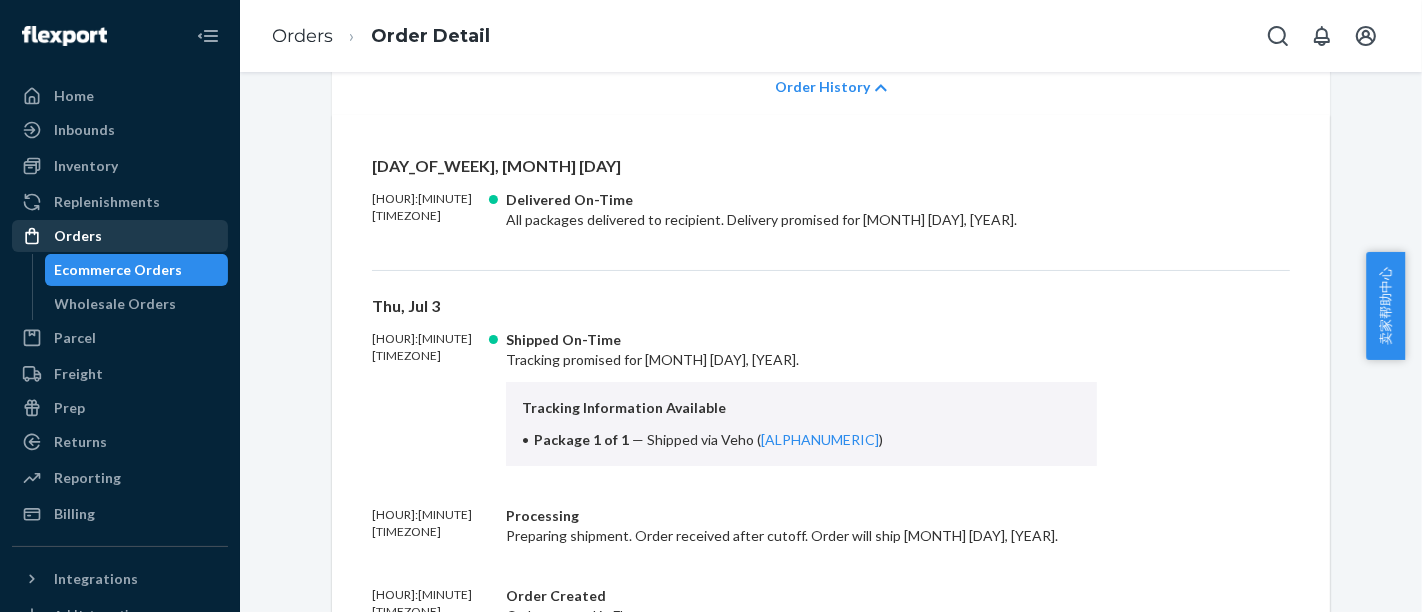 click on "Orders" at bounding box center [120, 236] 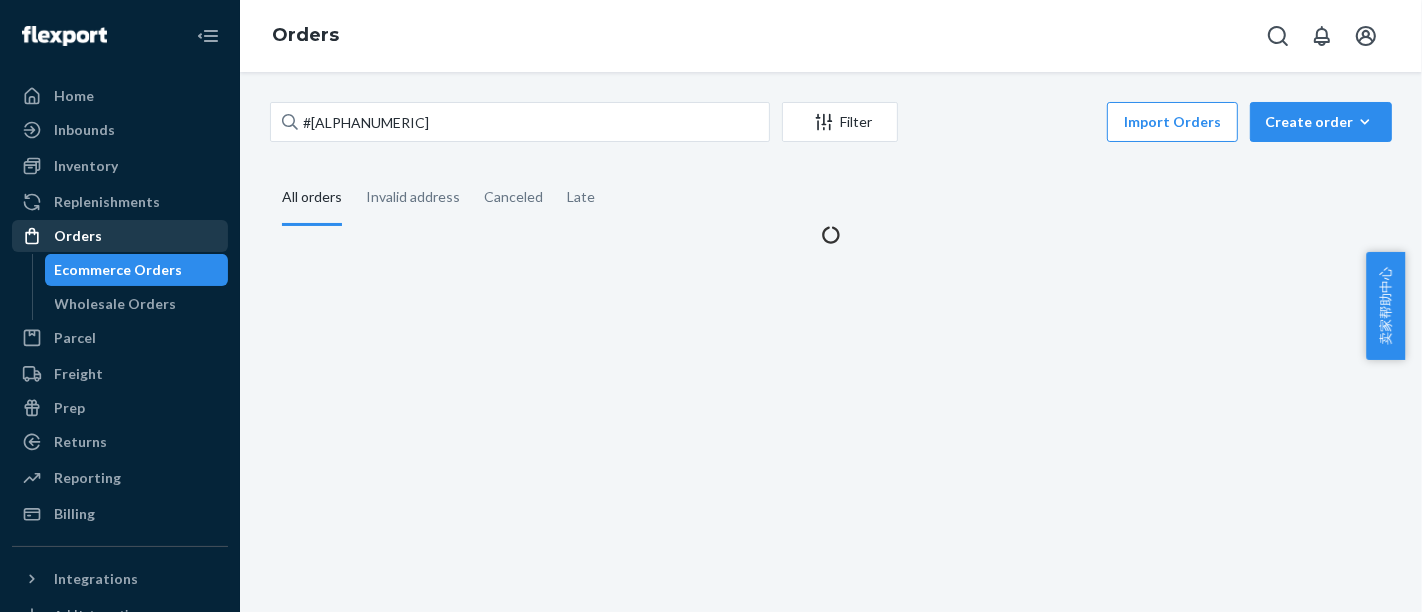 scroll, scrollTop: 0, scrollLeft: 0, axis: both 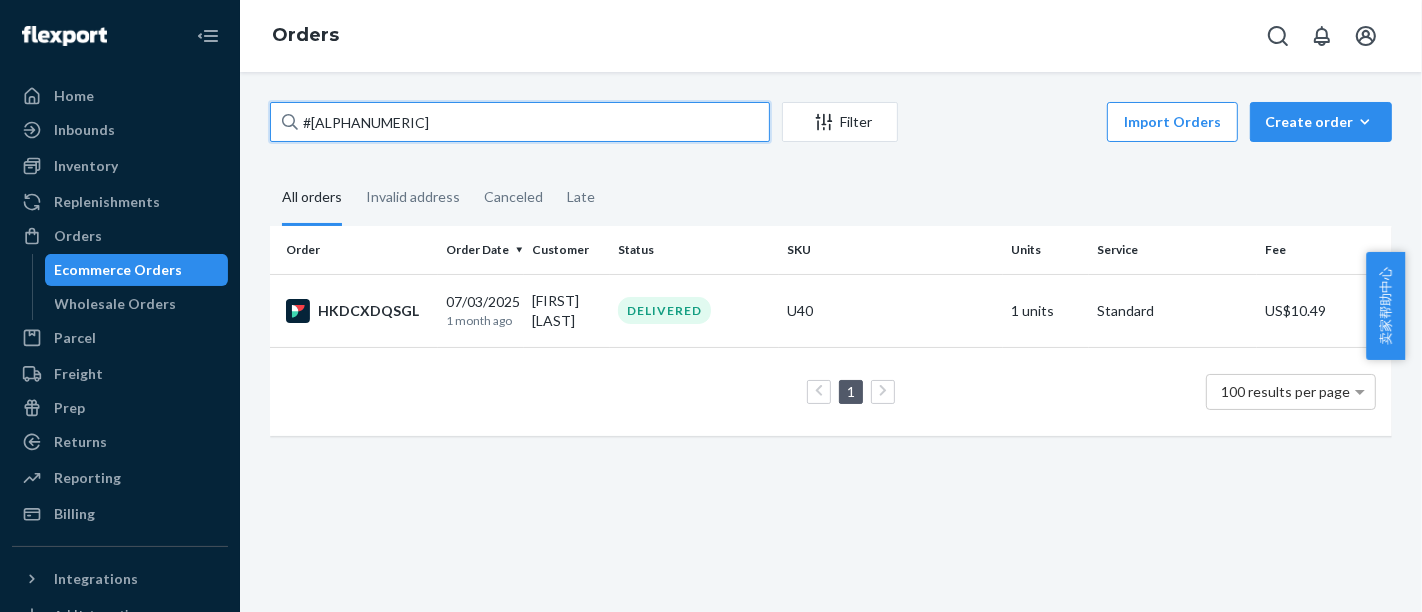 click on "#[ALPHANUMERIC]" at bounding box center [520, 122] 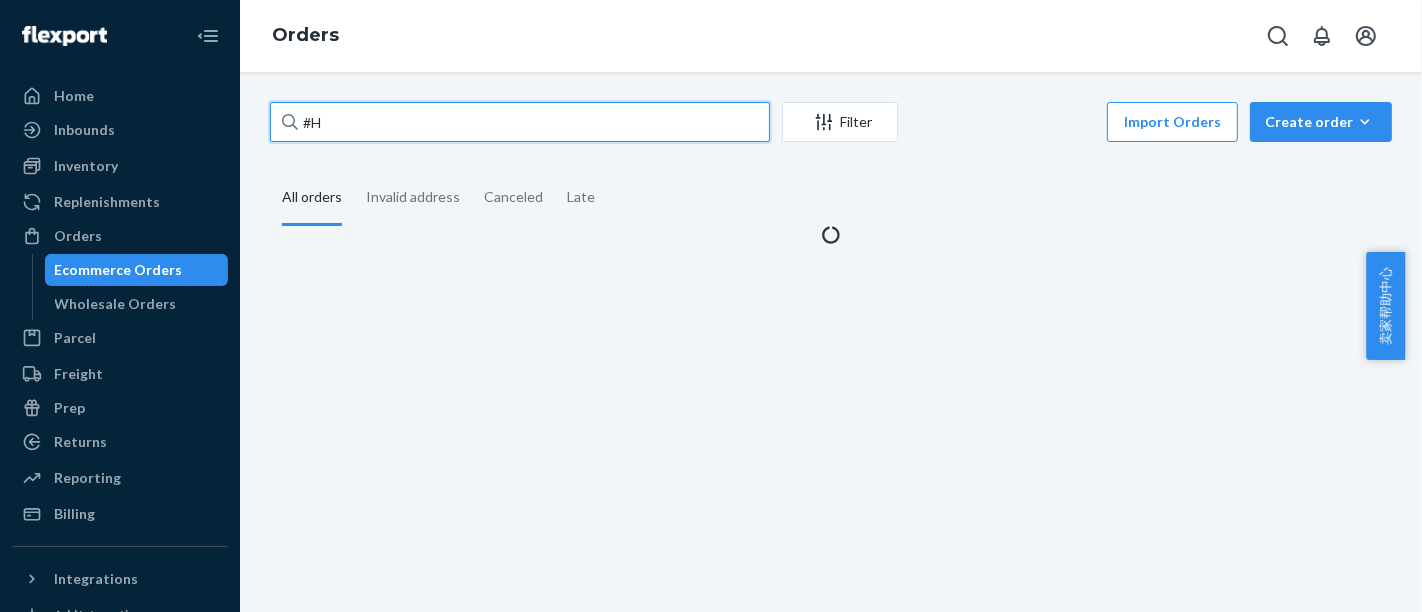 type on "#" 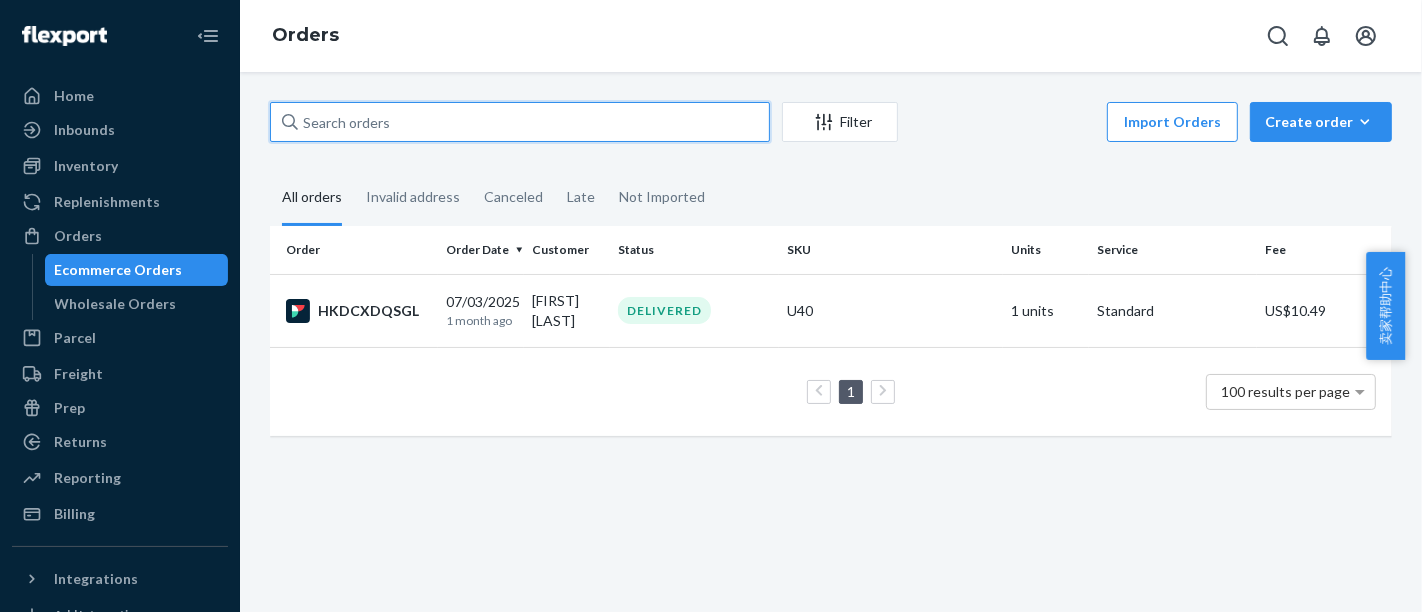 click at bounding box center (520, 122) 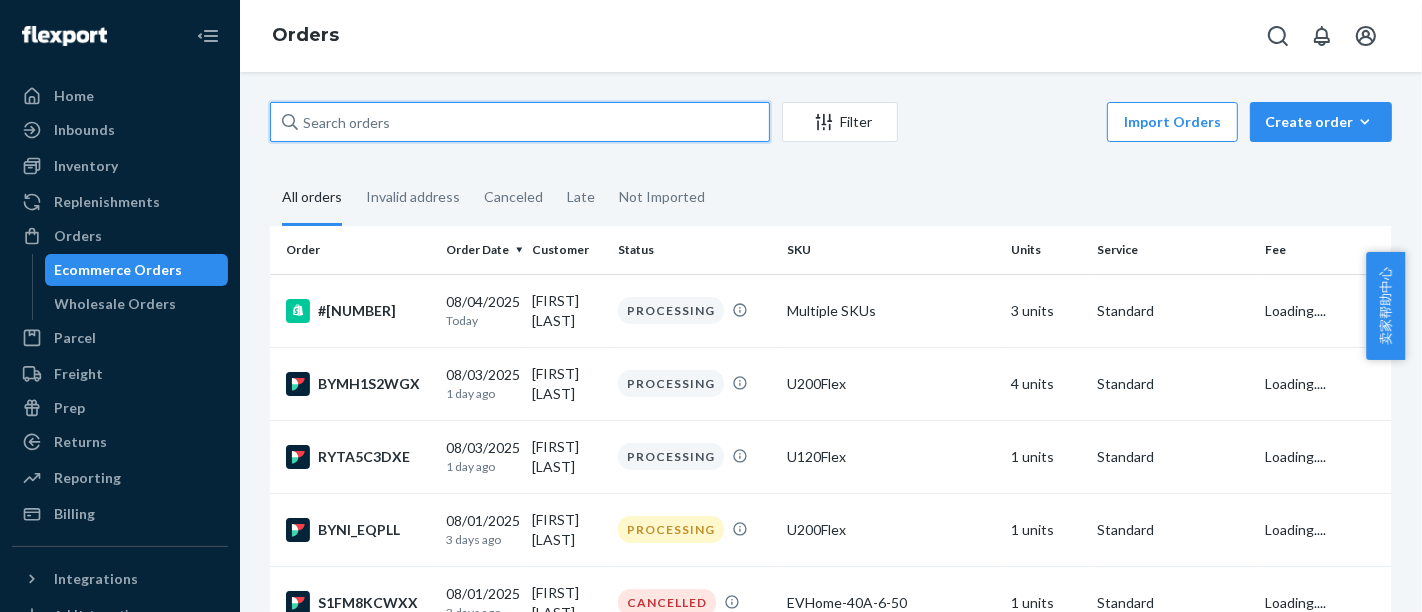 type 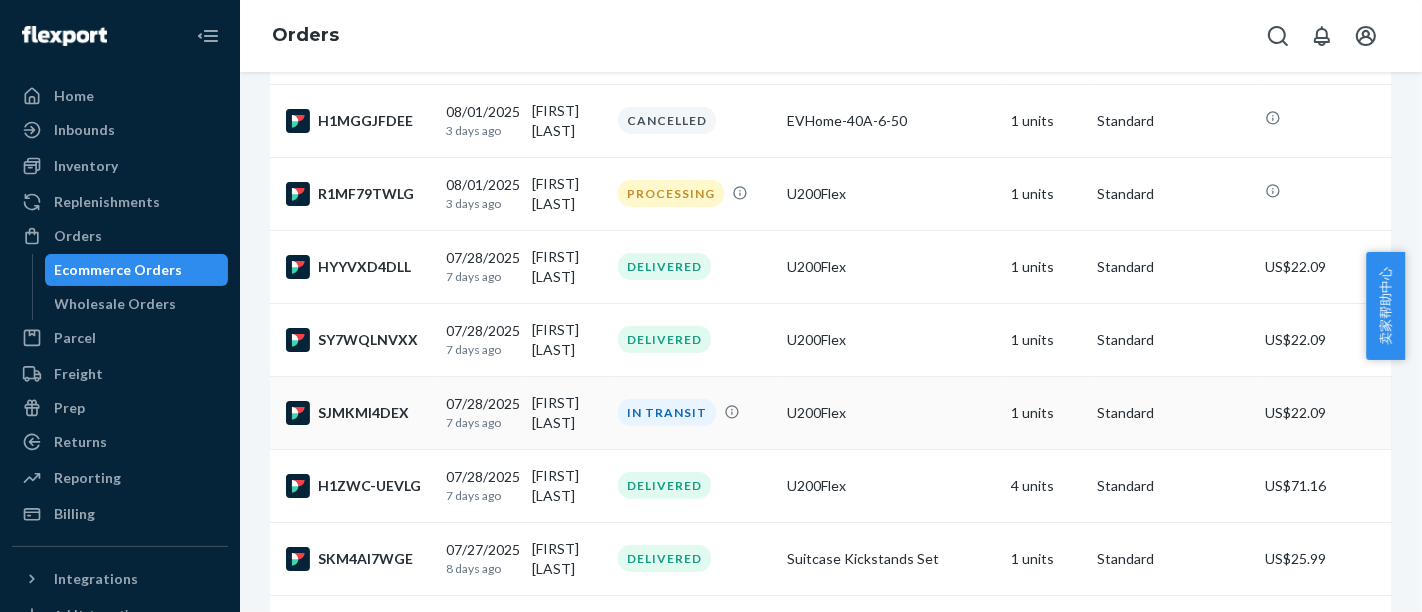 scroll, scrollTop: 666, scrollLeft: 0, axis: vertical 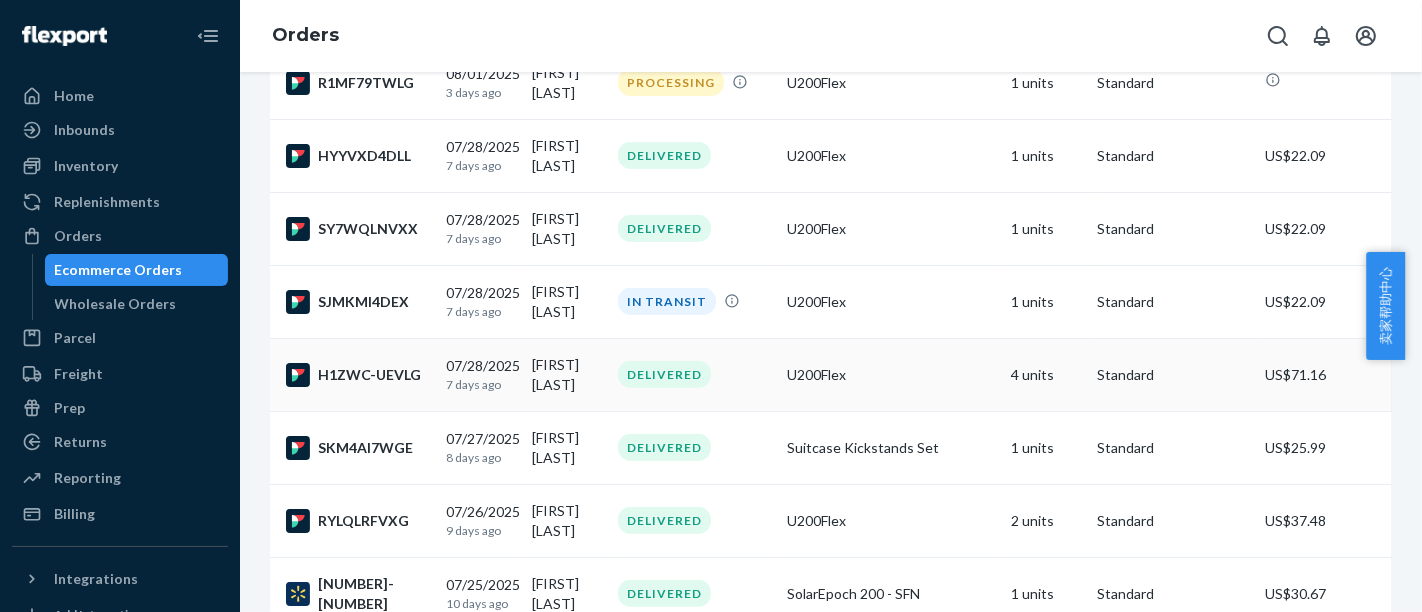 click on "DELIVERED" at bounding box center [664, 374] 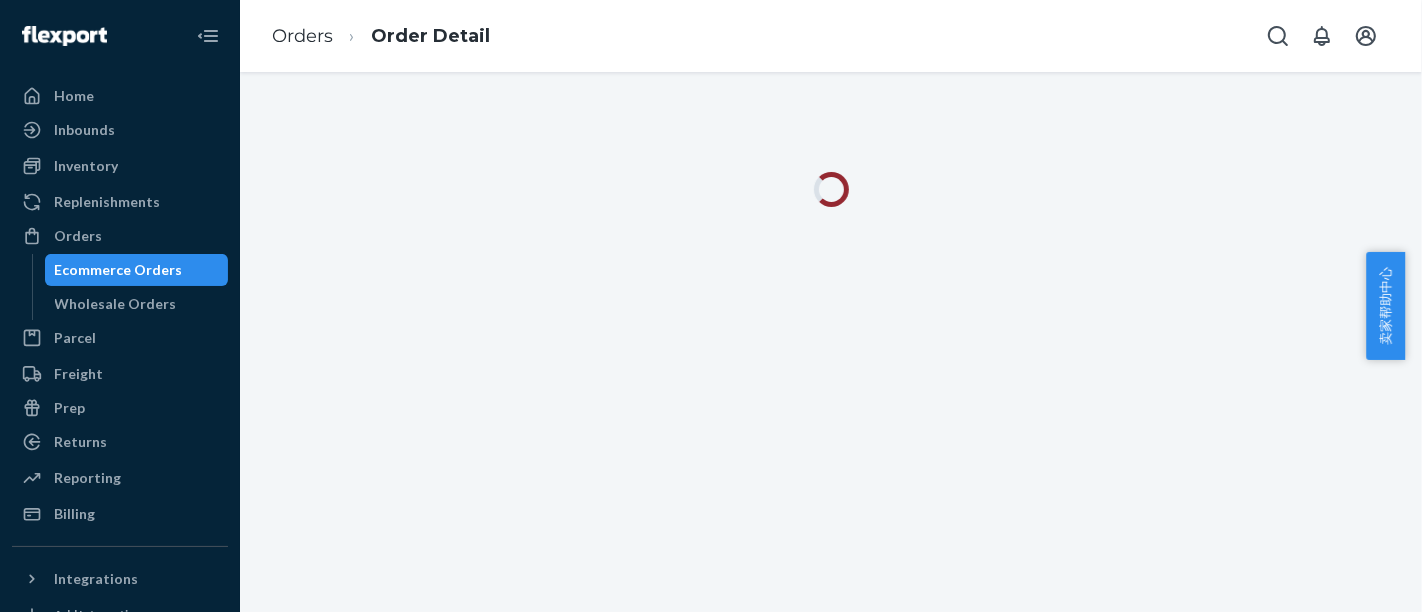 click at bounding box center (831, 342) 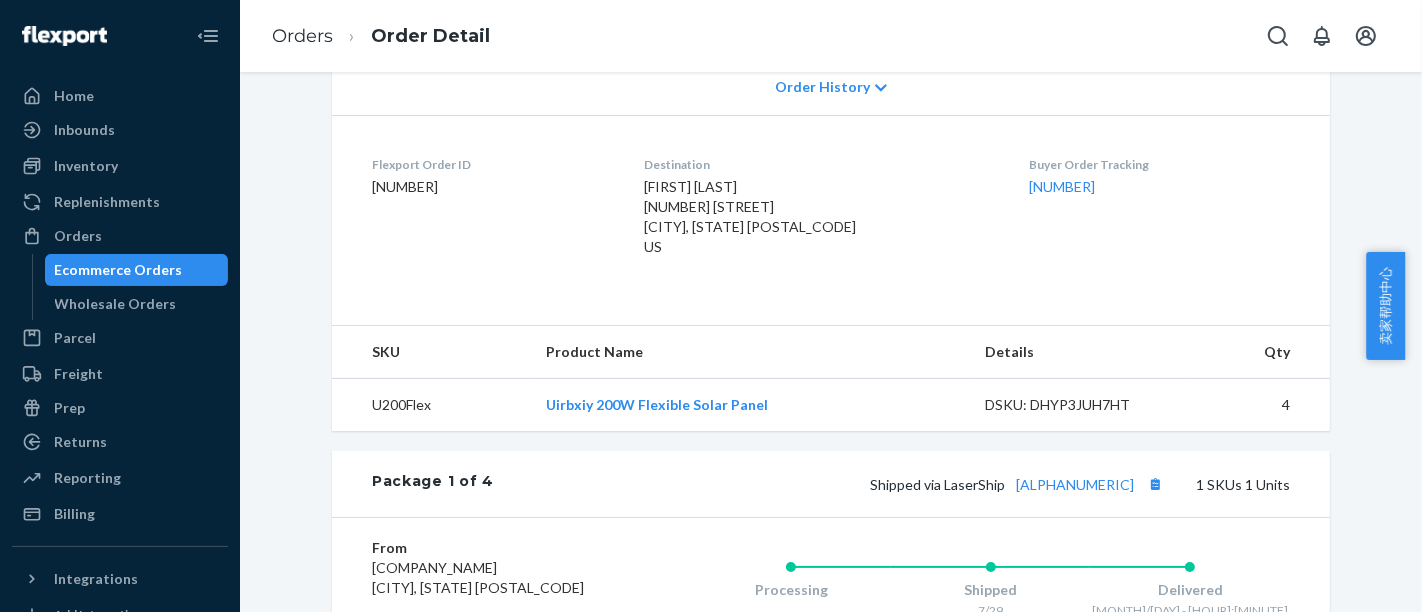 scroll, scrollTop: 222, scrollLeft: 0, axis: vertical 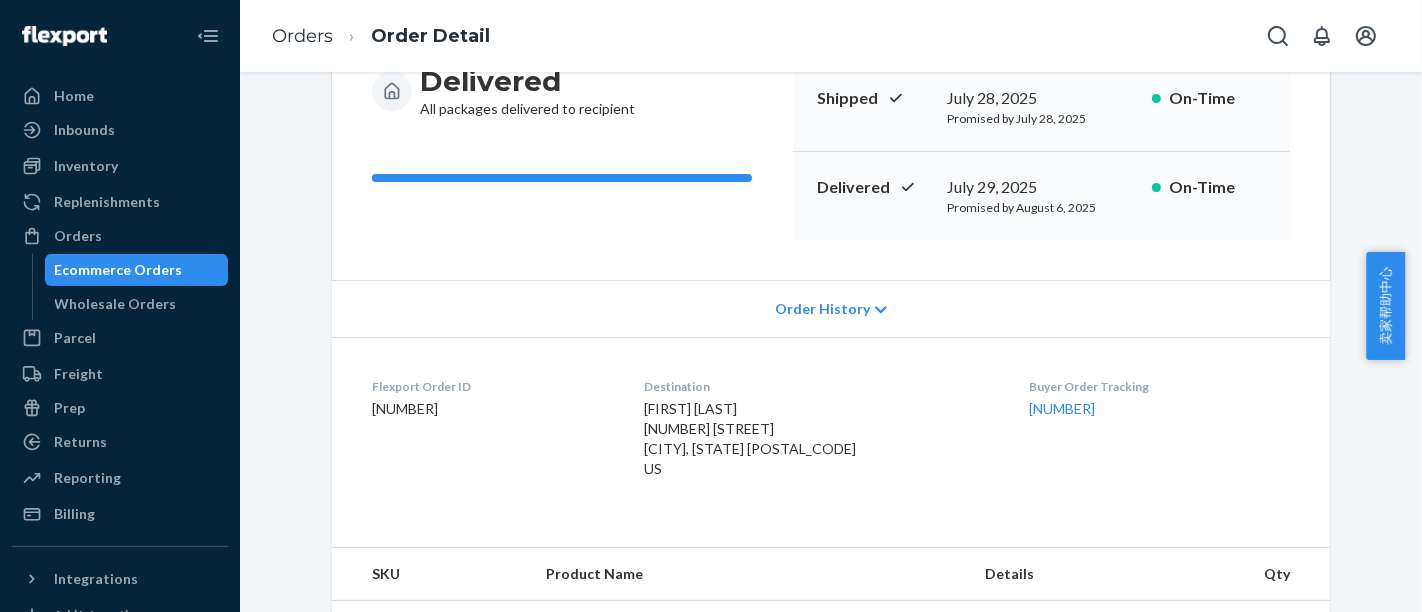 click on "Order History" at bounding box center (822, 309) 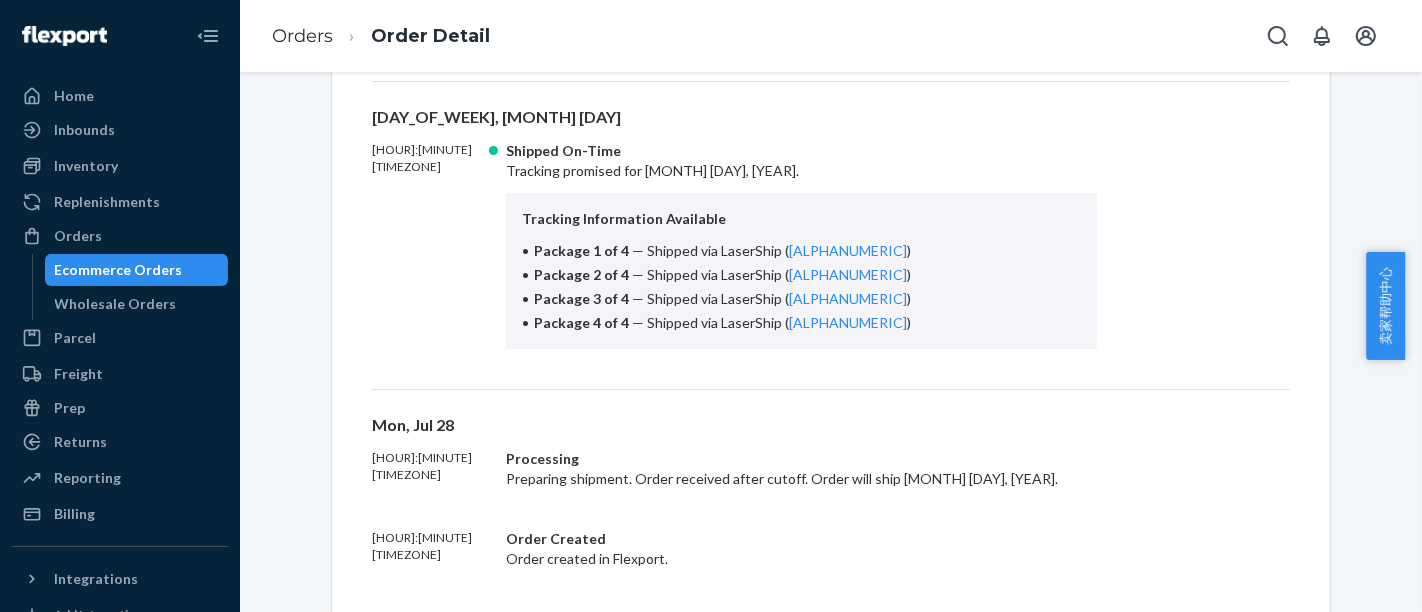 scroll, scrollTop: 666, scrollLeft: 0, axis: vertical 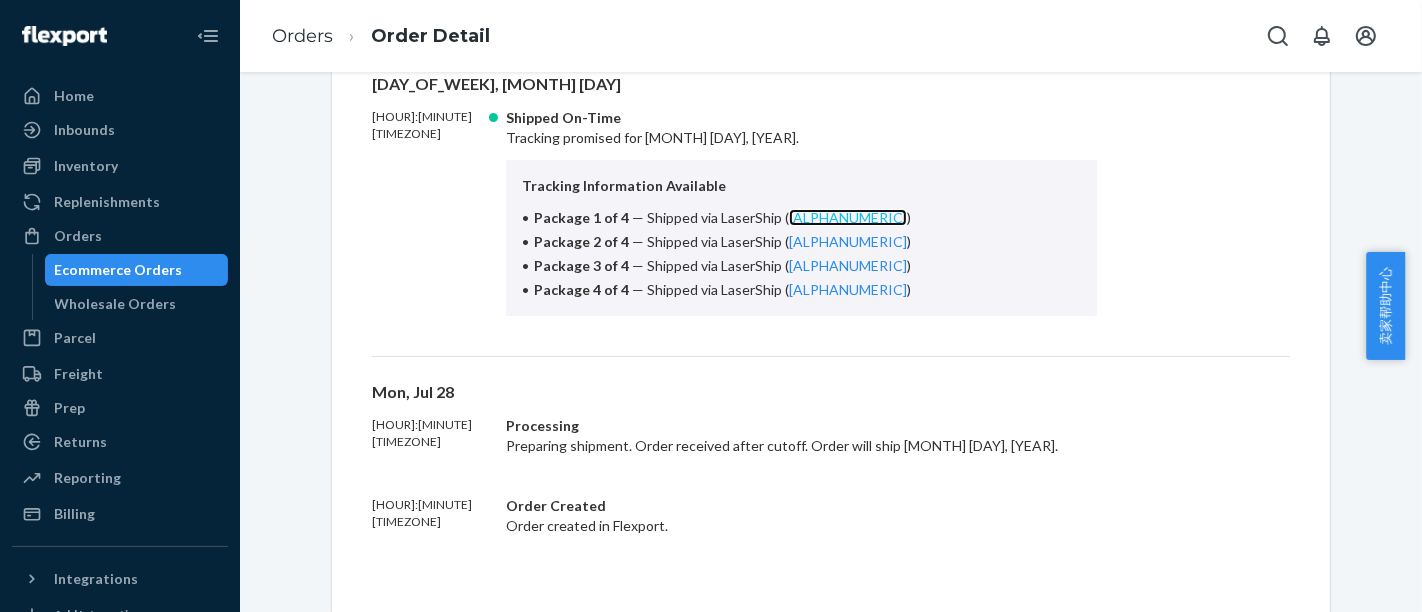click on "[ALPHANUMERIC]" at bounding box center (848, 217) 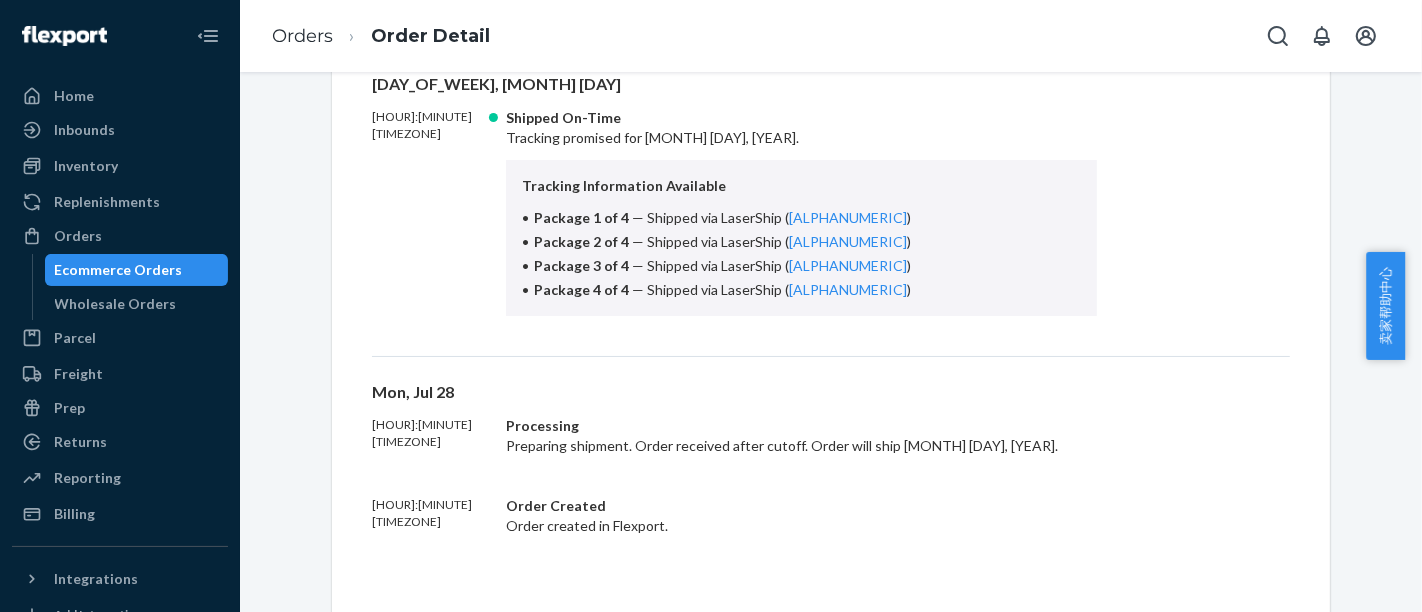 click on "Ecommerce Orders" at bounding box center [119, 270] 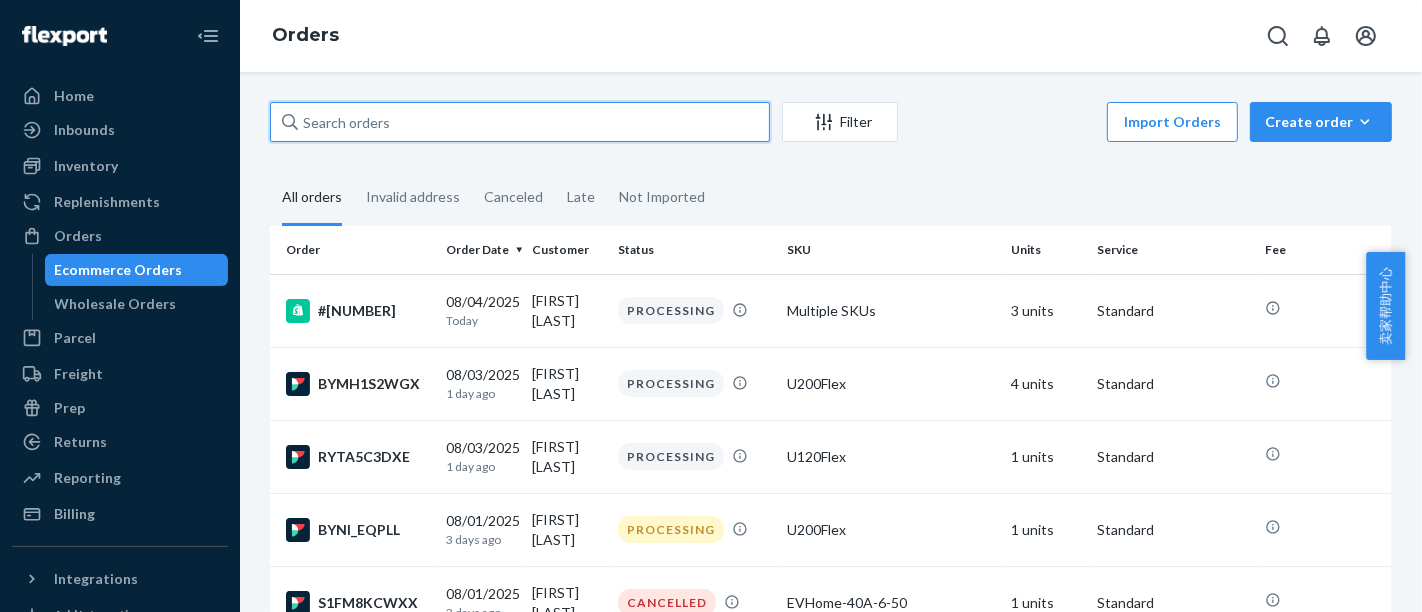 click at bounding box center [520, 122] 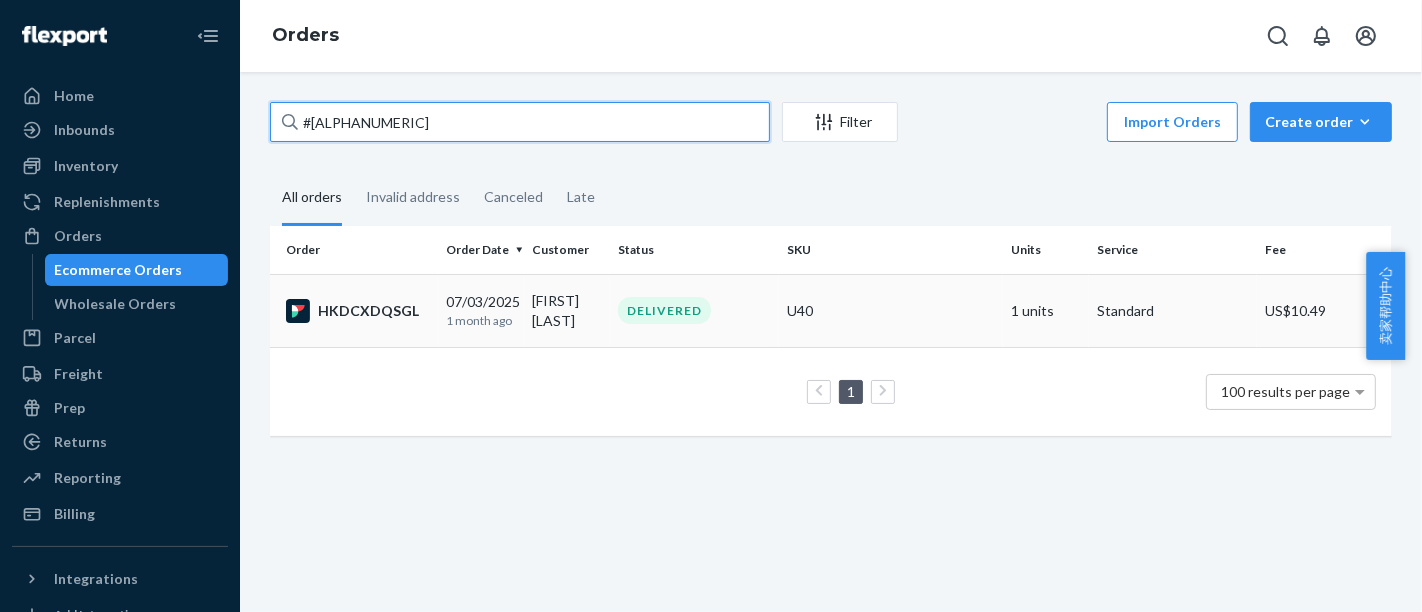 type on "#[ALPHANUMERIC]" 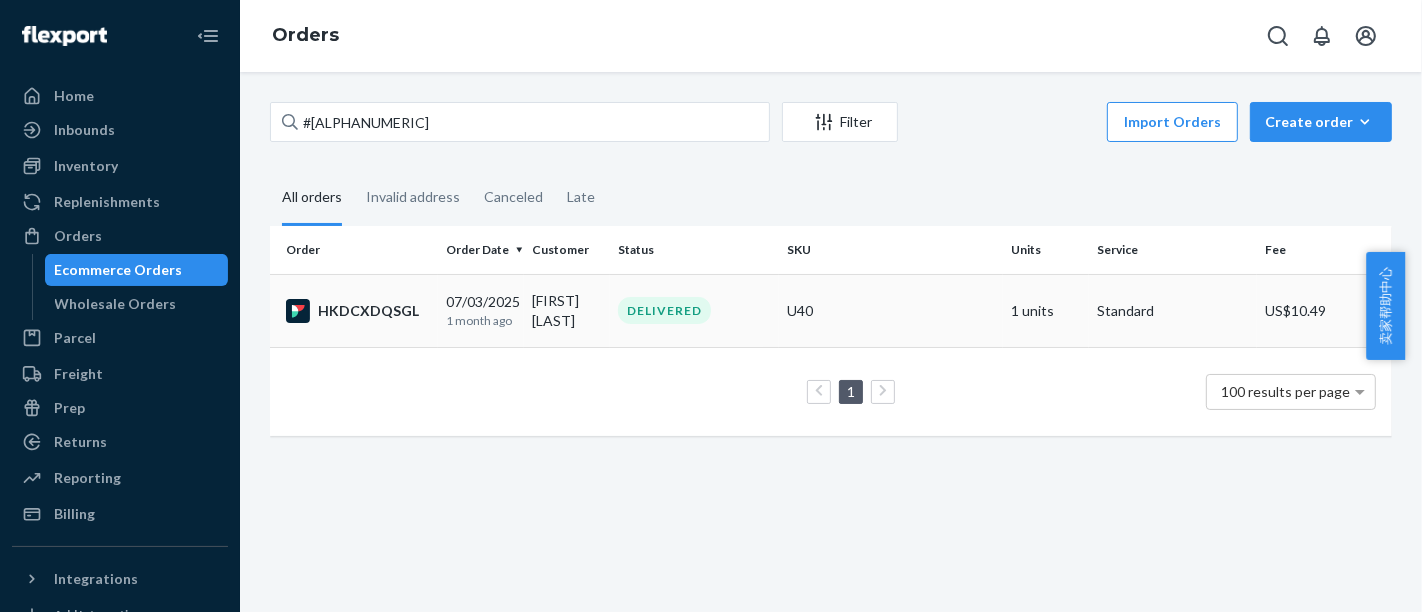 click on "HKDCXDQSGL" at bounding box center [358, 311] 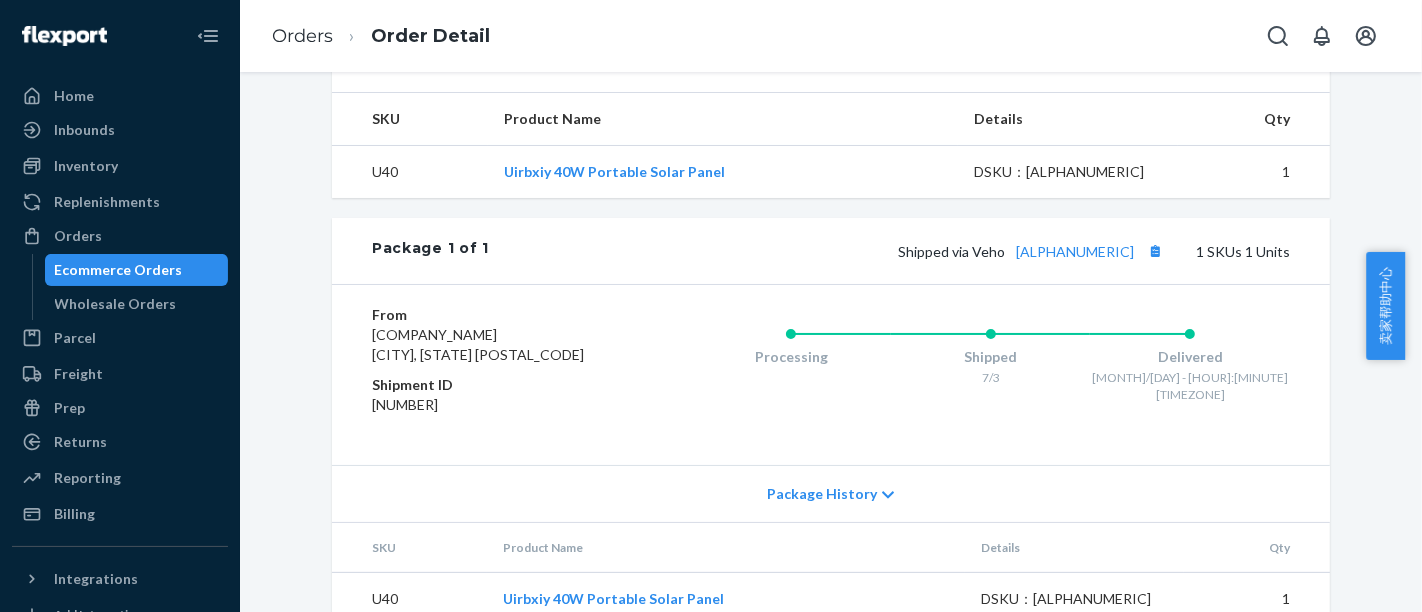 scroll, scrollTop: 710, scrollLeft: 0, axis: vertical 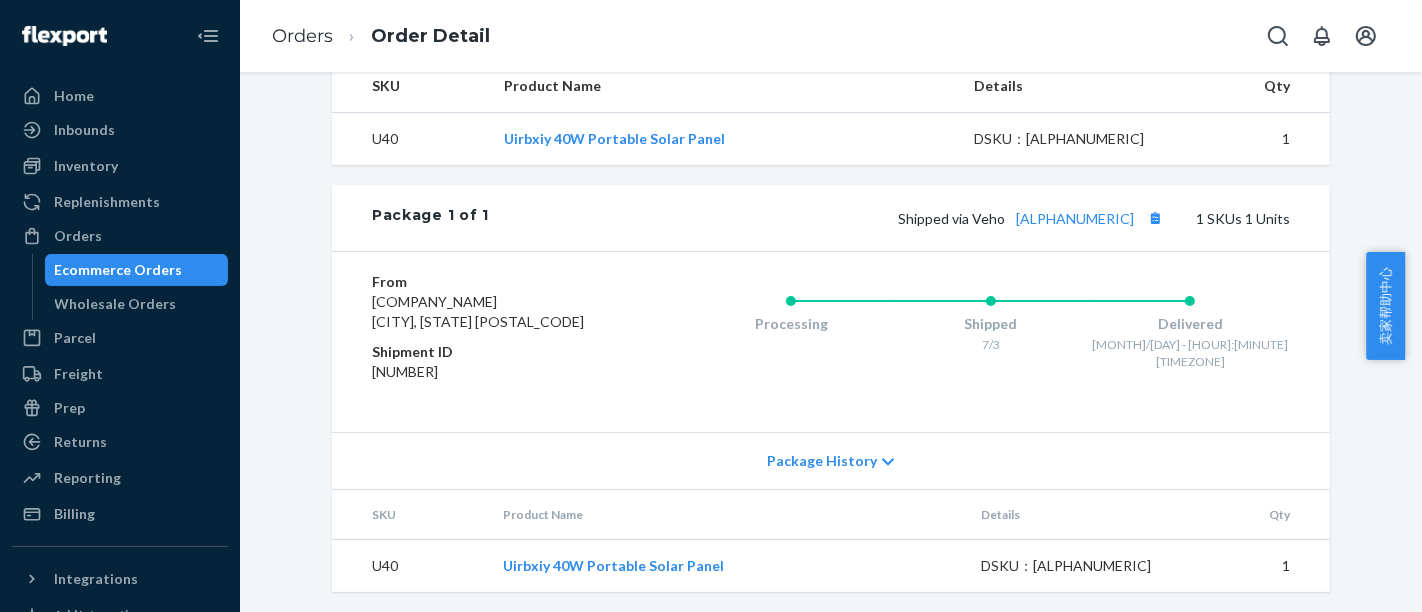 click on "Package History" at bounding box center [822, 461] 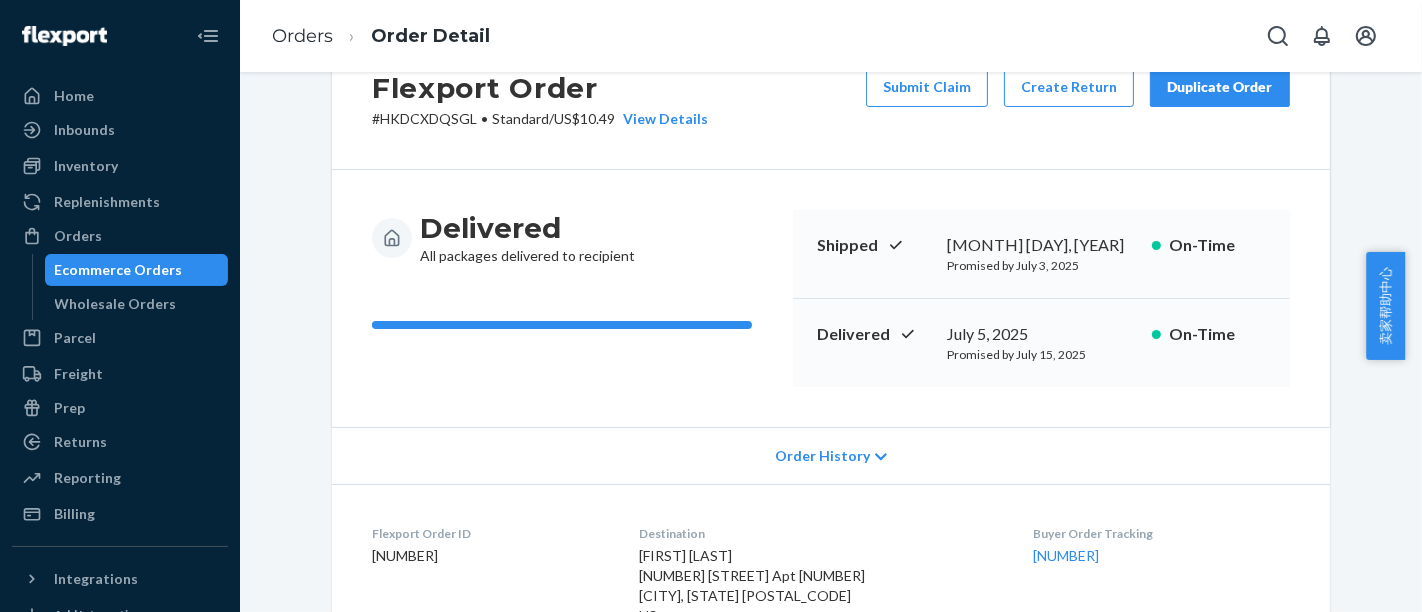 scroll, scrollTop: 14, scrollLeft: 0, axis: vertical 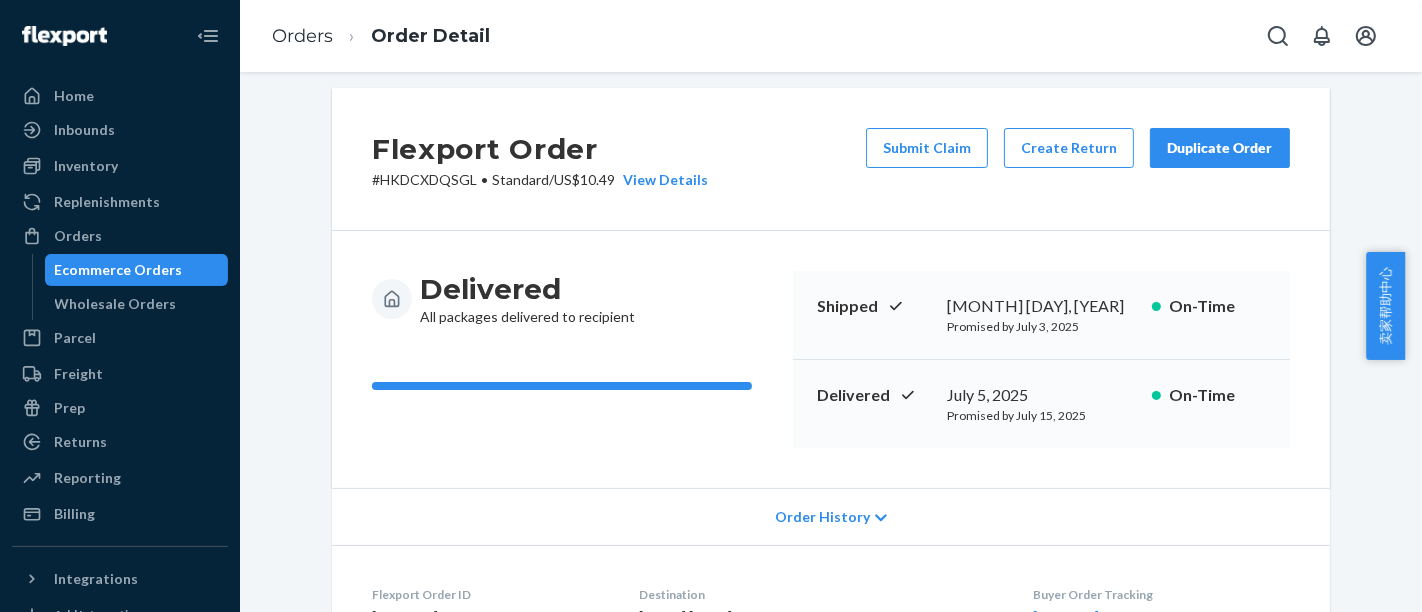 click on "Order History" at bounding box center (831, 516) 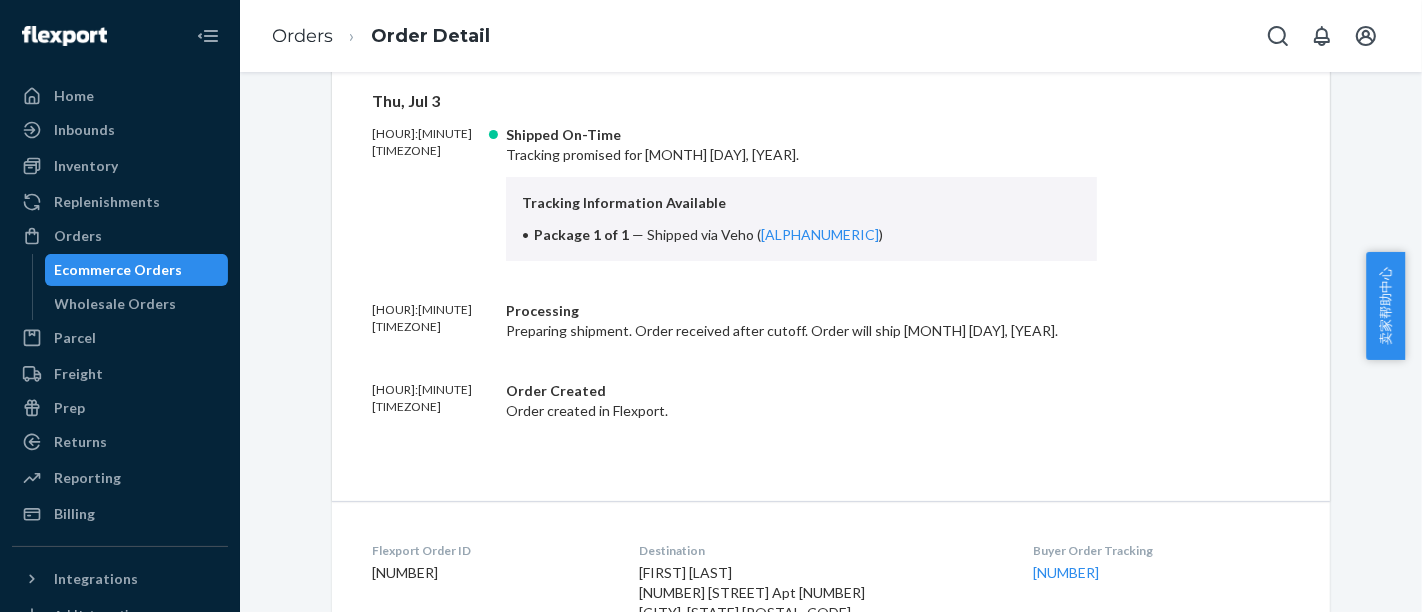 scroll, scrollTop: 680, scrollLeft: 0, axis: vertical 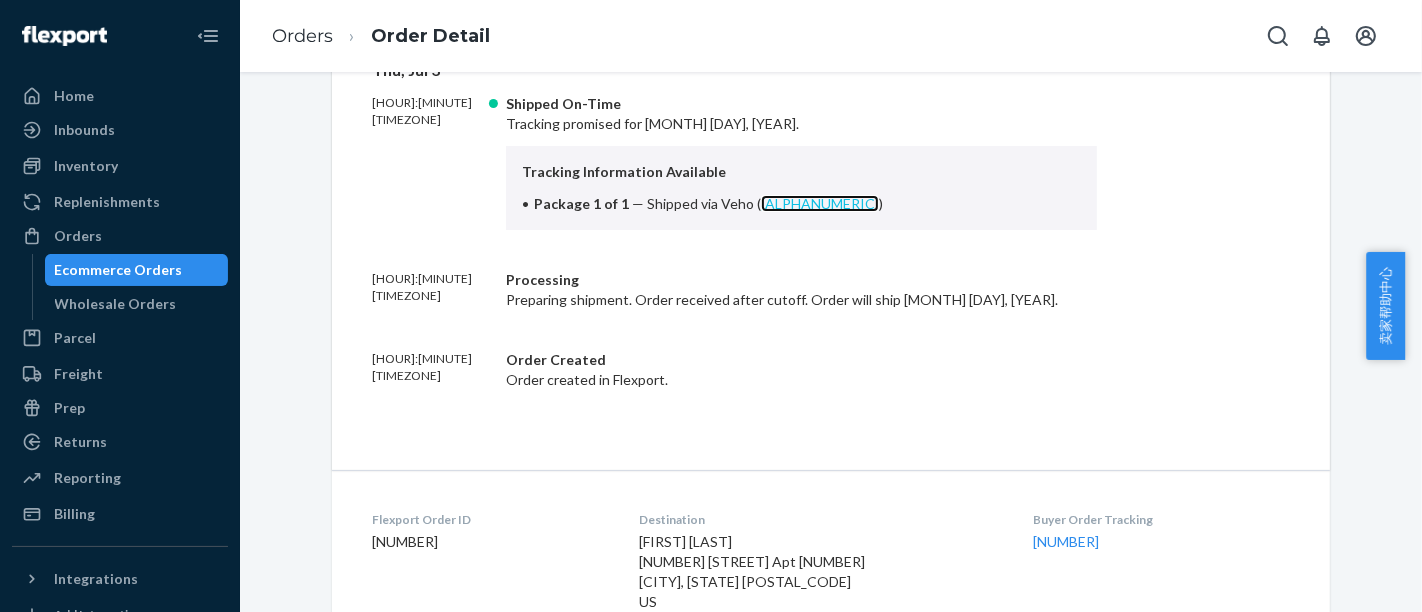 click on "[ALPHANUMERIC]" at bounding box center [820, 203] 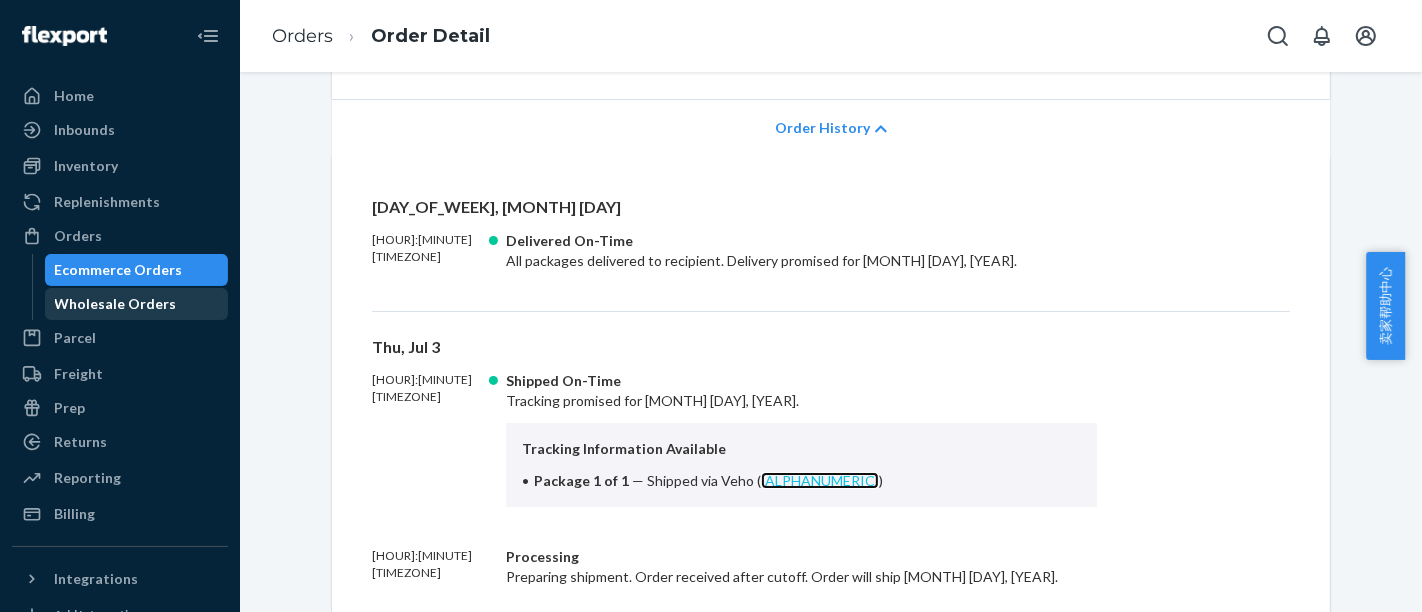 scroll, scrollTop: 236, scrollLeft: 0, axis: vertical 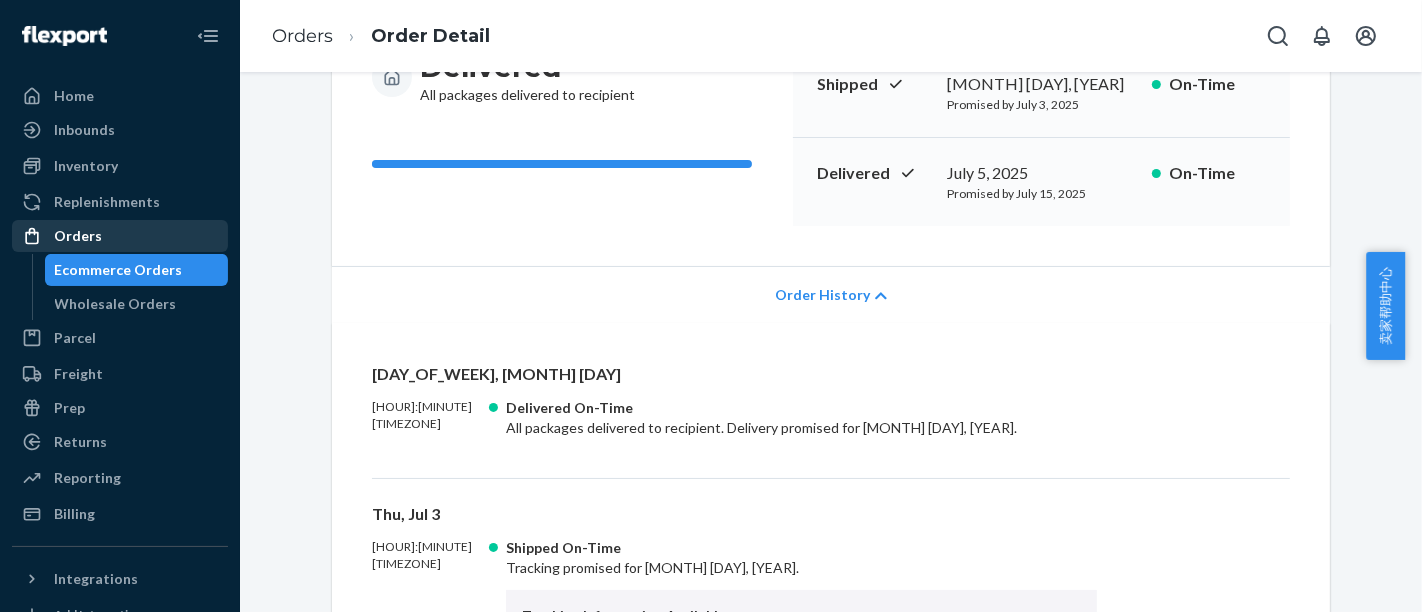 click on "Orders" at bounding box center (120, 236) 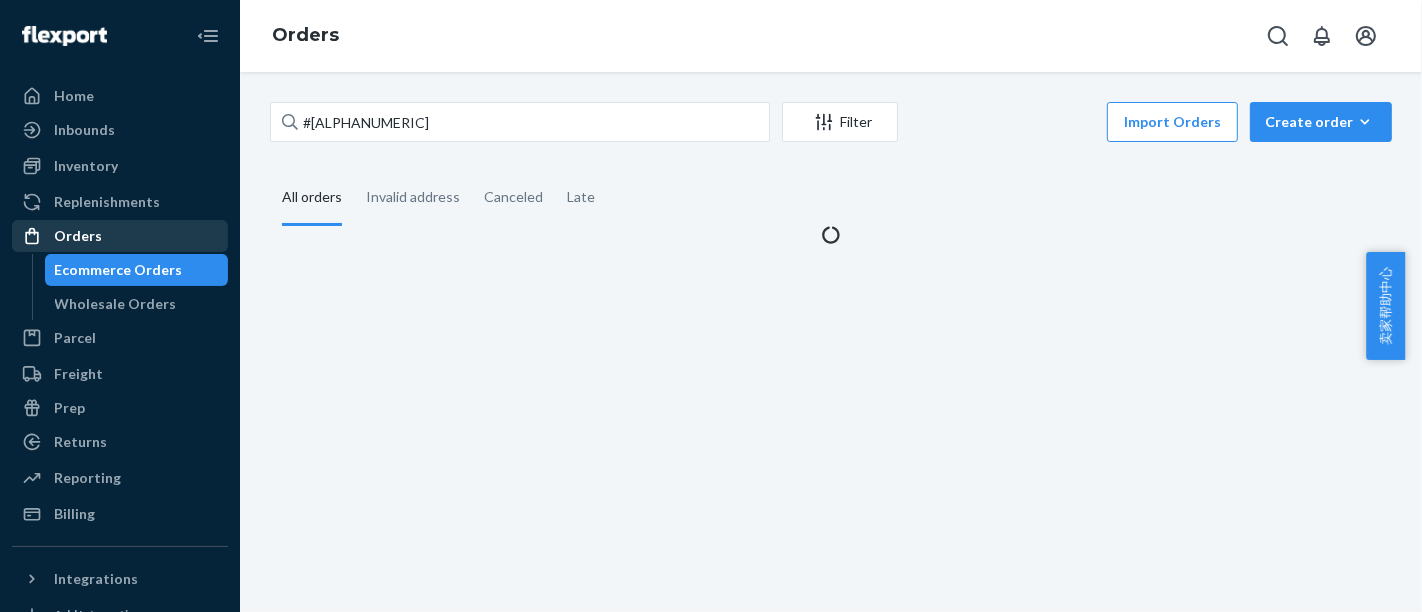 scroll, scrollTop: 0, scrollLeft: 0, axis: both 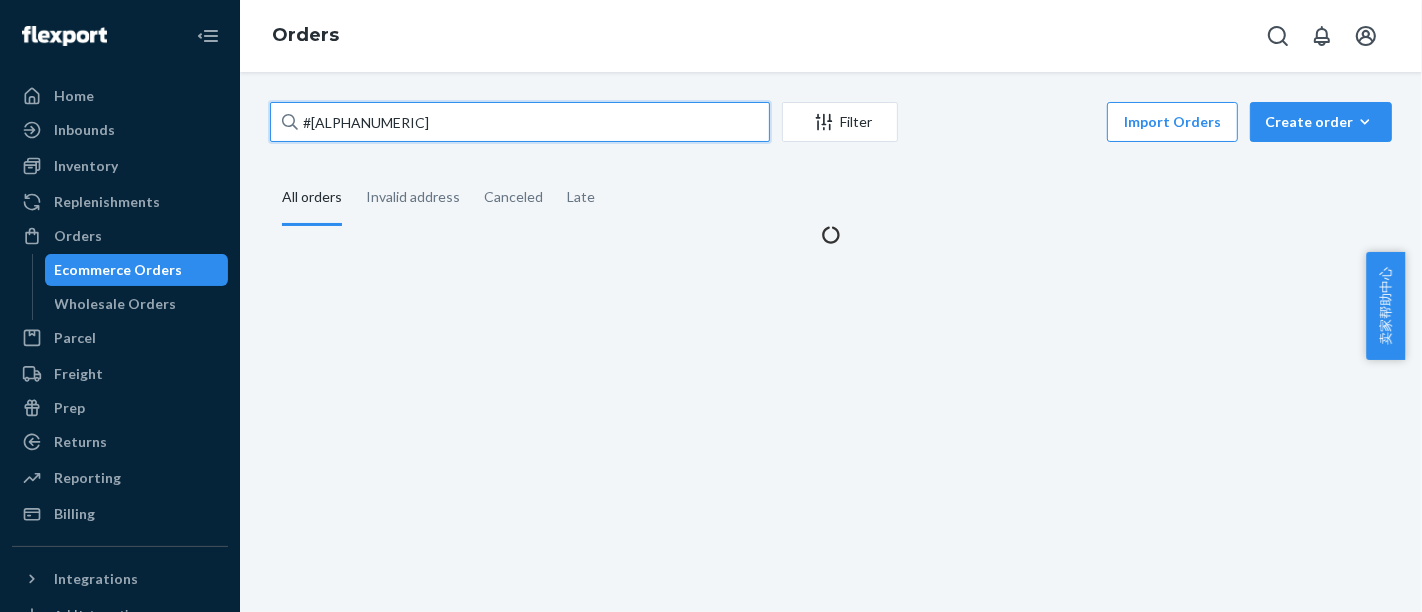 click on "#[ALPHANUMERIC]" at bounding box center (520, 122) 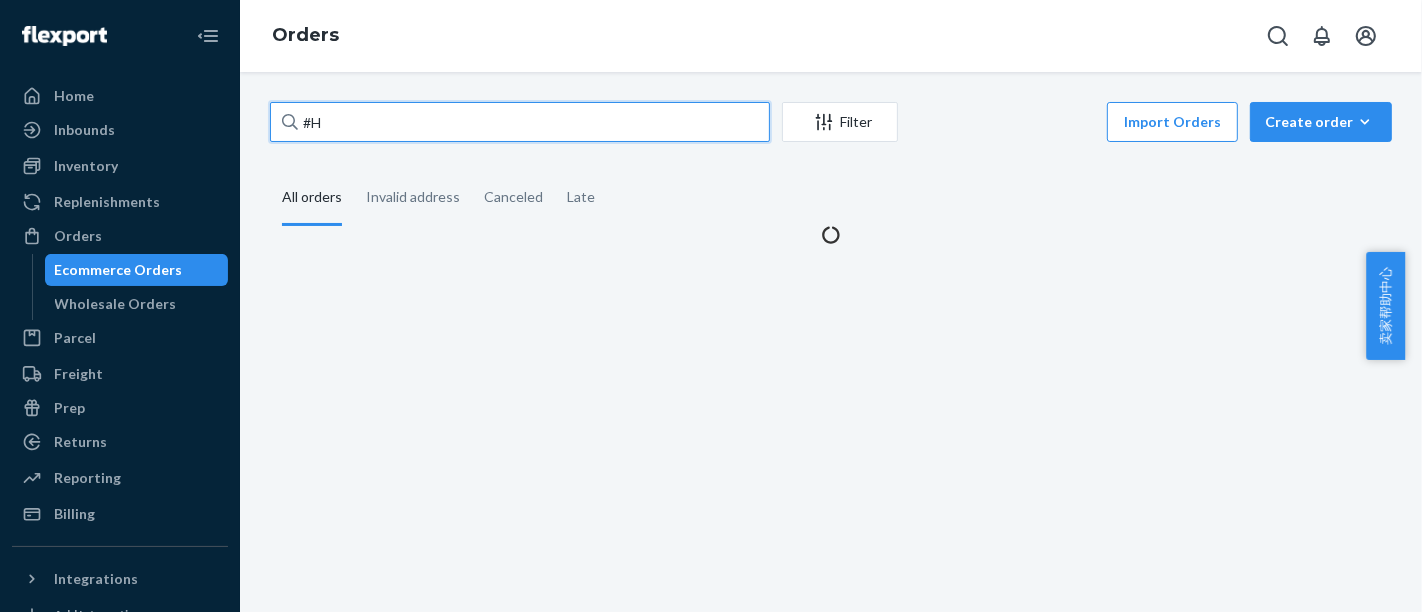 type on "#" 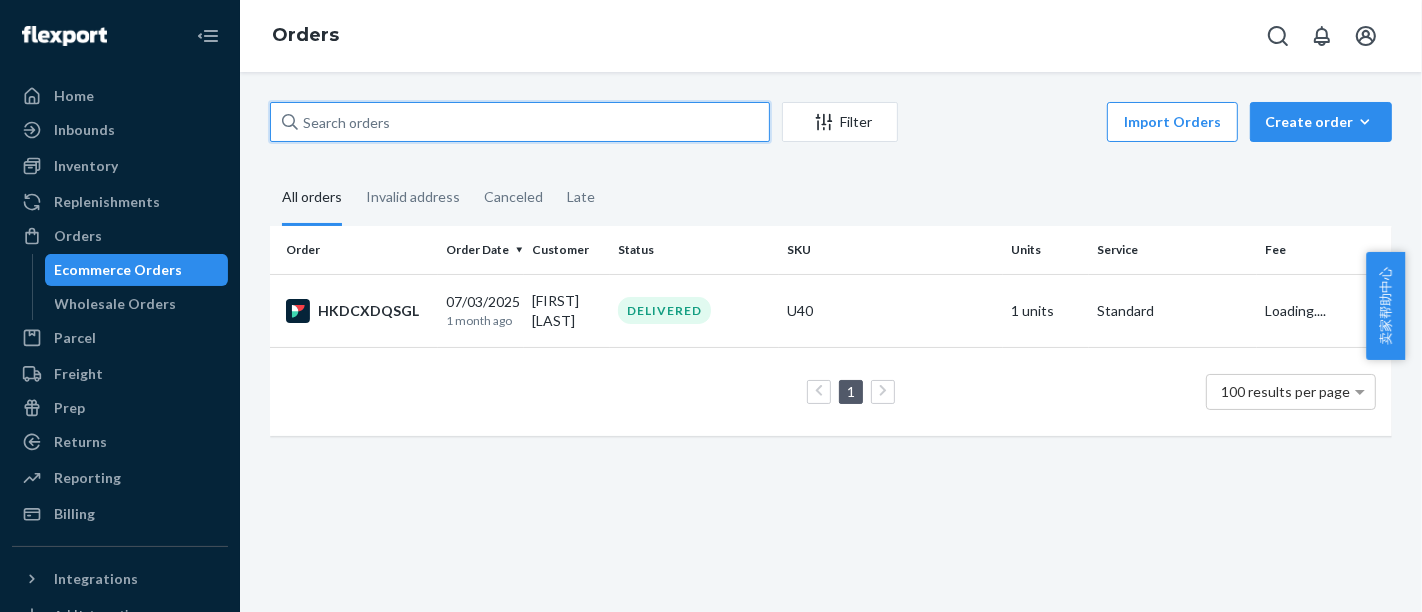 paste on "[NUMBER]" 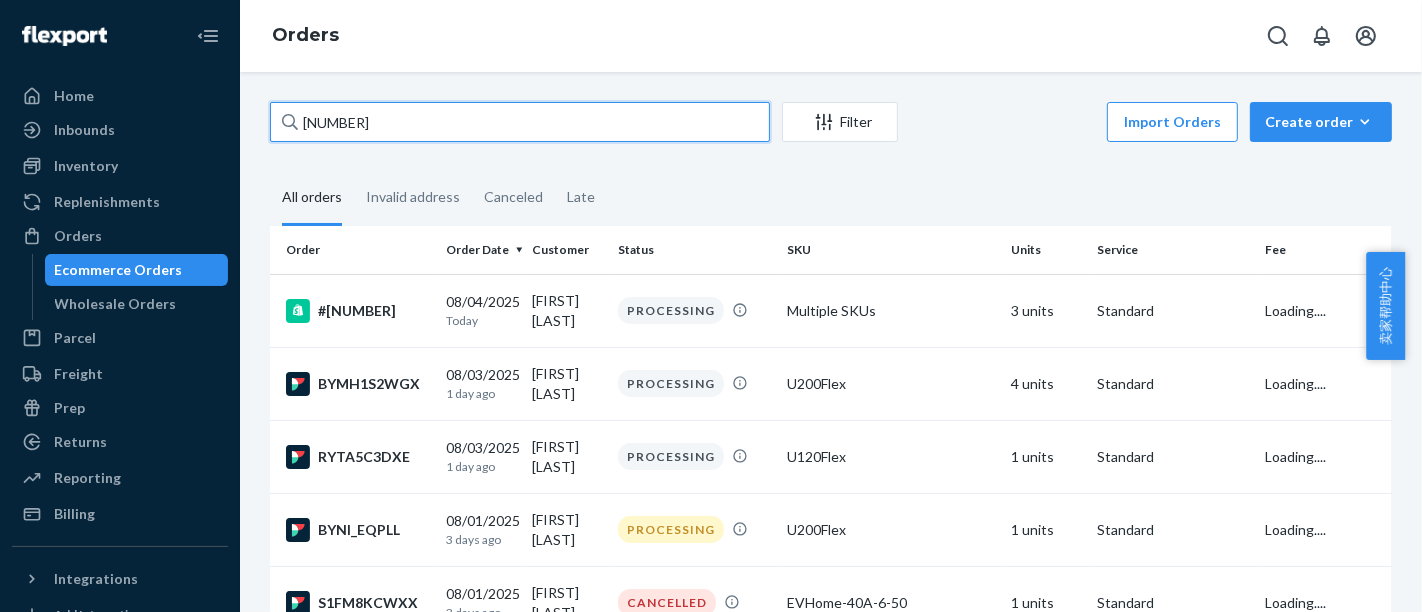 click on "[NUMBER]" at bounding box center [520, 122] 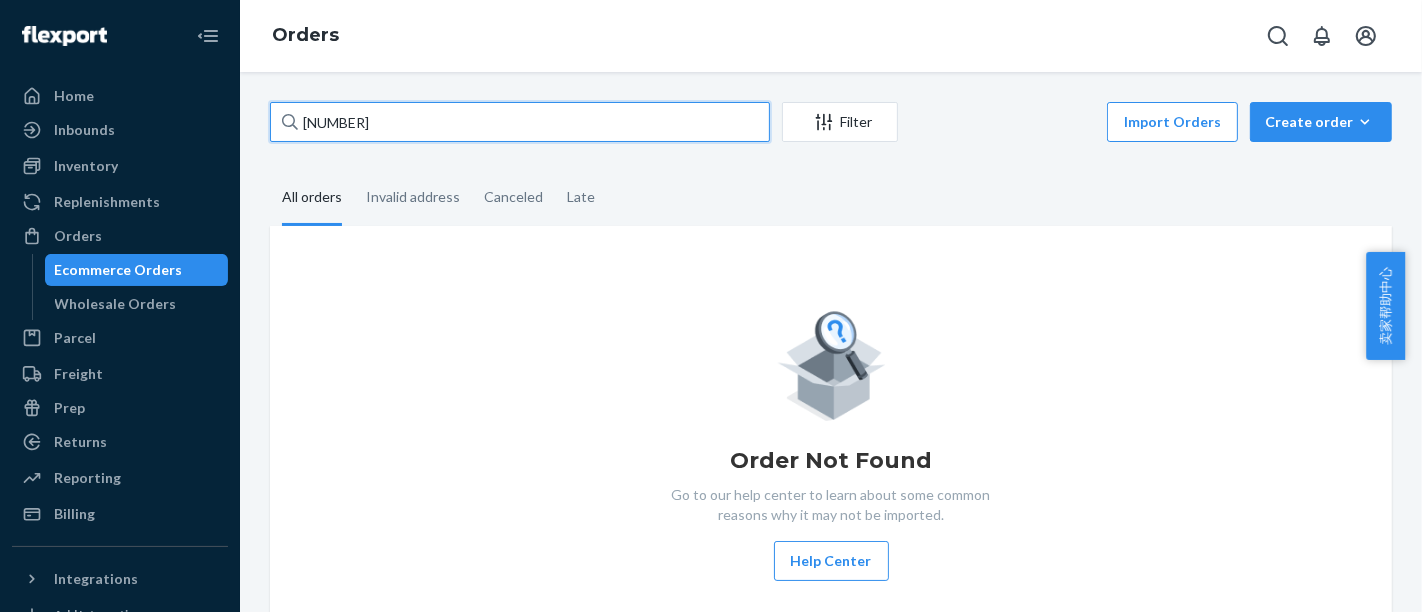 click on "[NUMBER]" at bounding box center [520, 122] 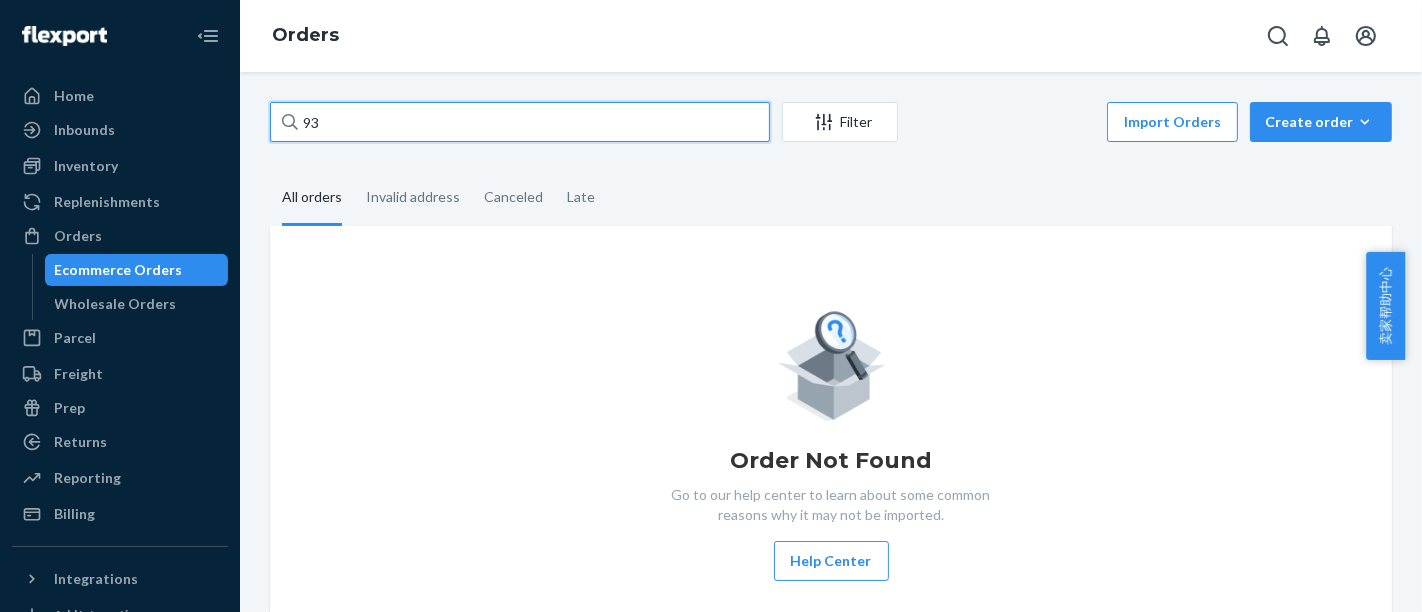 type on "9" 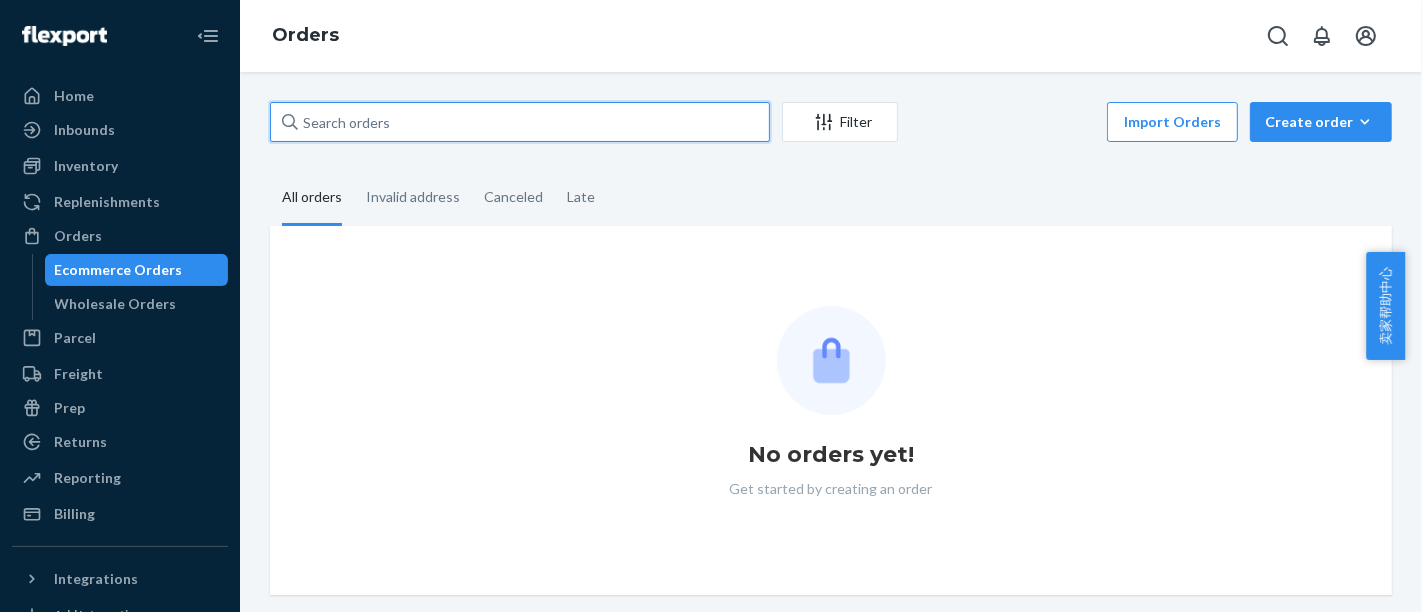 paste on "#[ALPHANUMERIC]" 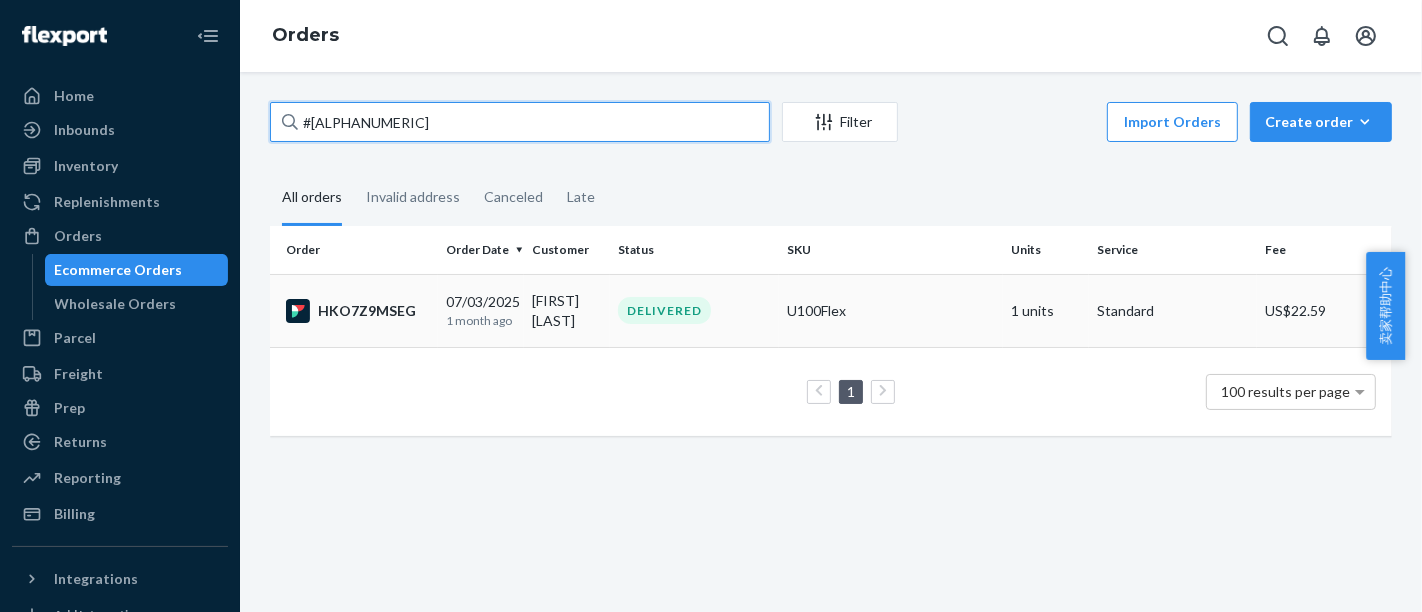 type on "#[ALPHANUMERIC]" 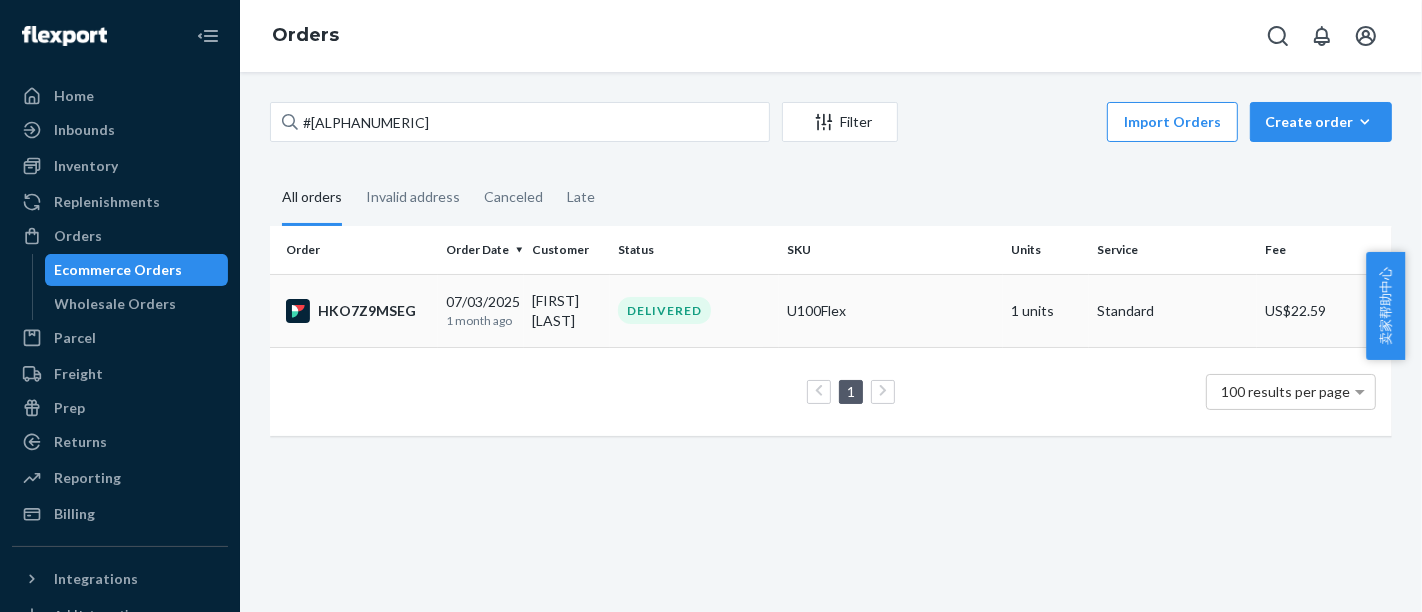 click on "[FIRST] [LAST]" at bounding box center [567, 310] 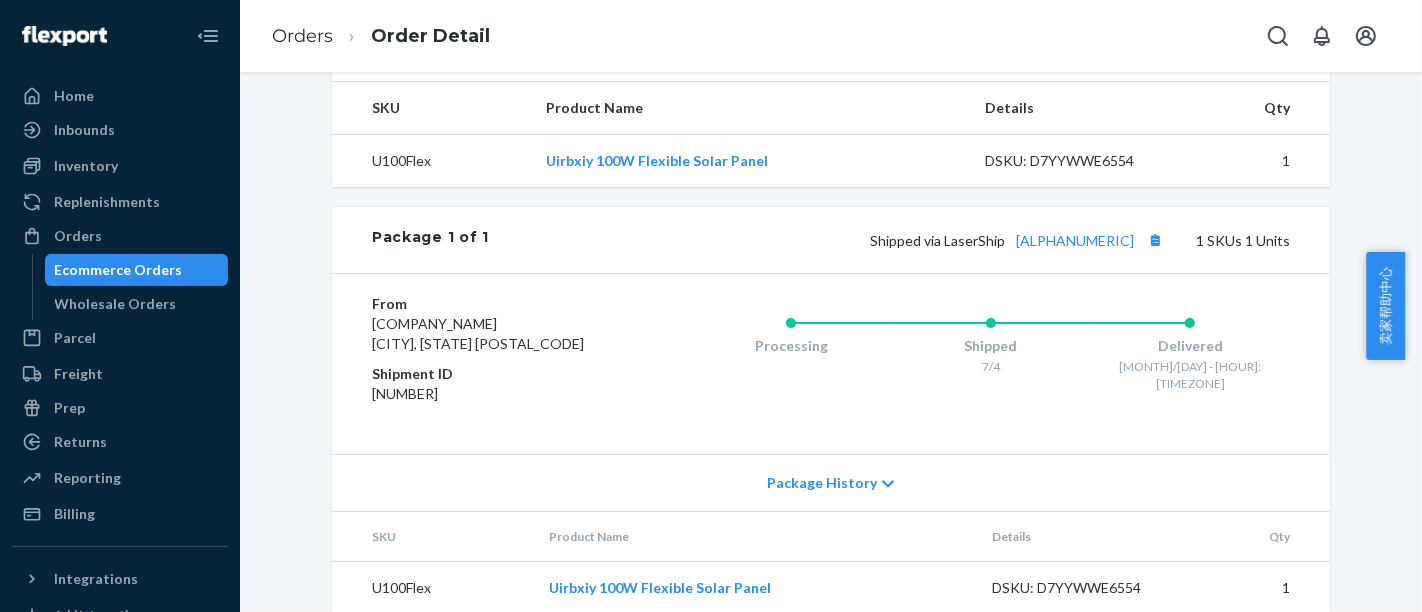 scroll, scrollTop: 730, scrollLeft: 0, axis: vertical 